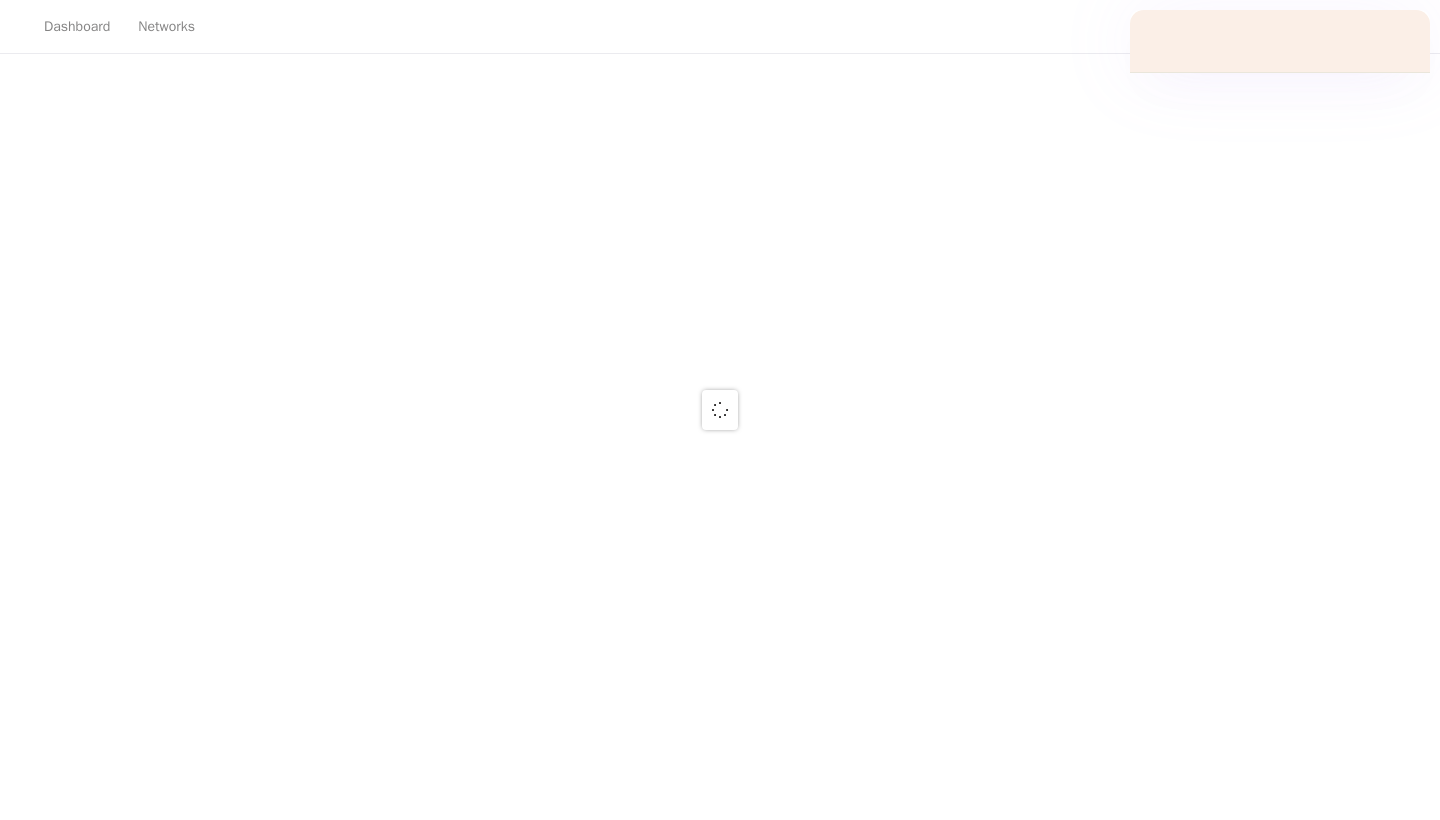 scroll, scrollTop: 0, scrollLeft: 0, axis: both 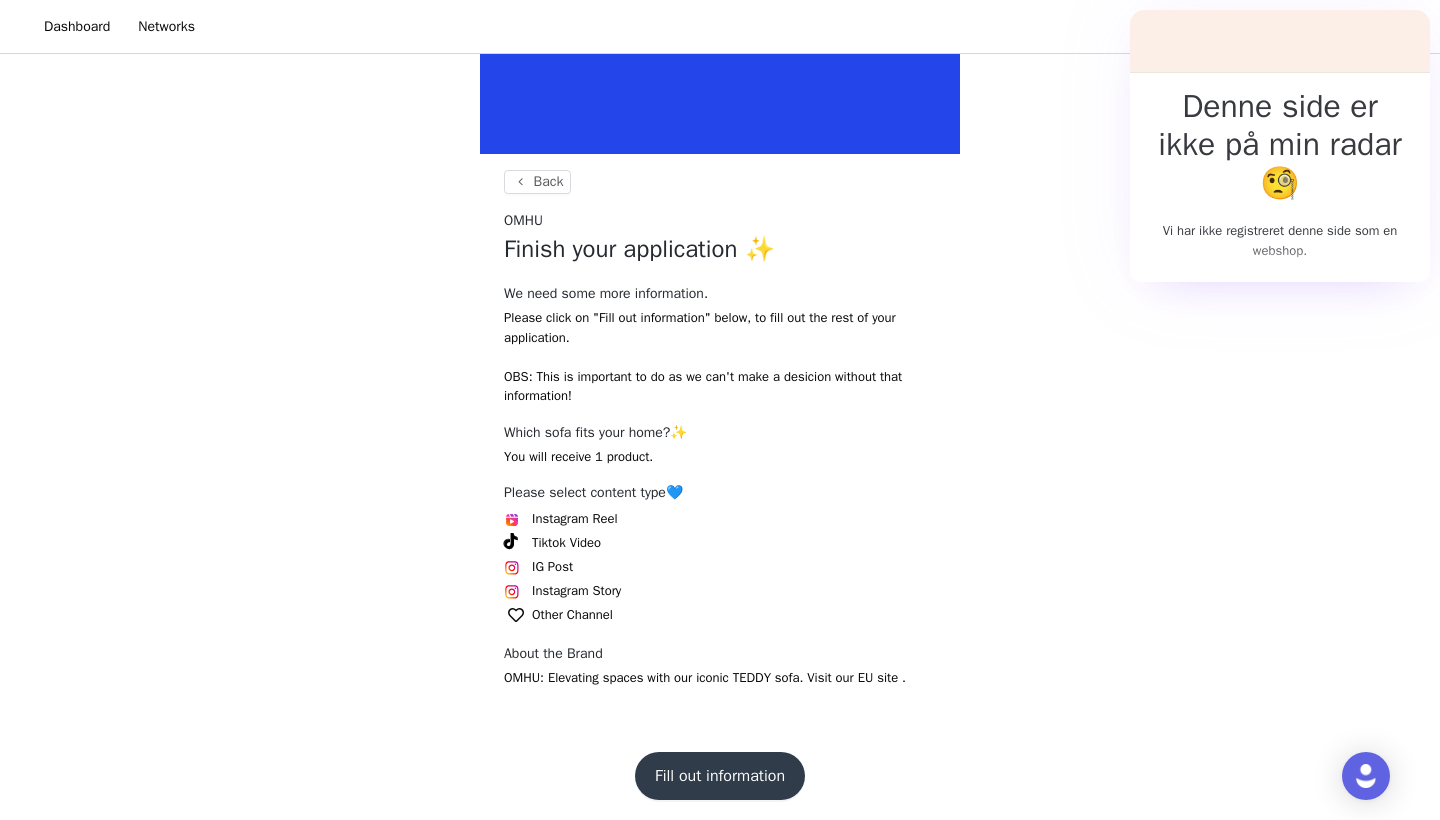 click on "Fill out information" at bounding box center (720, 776) 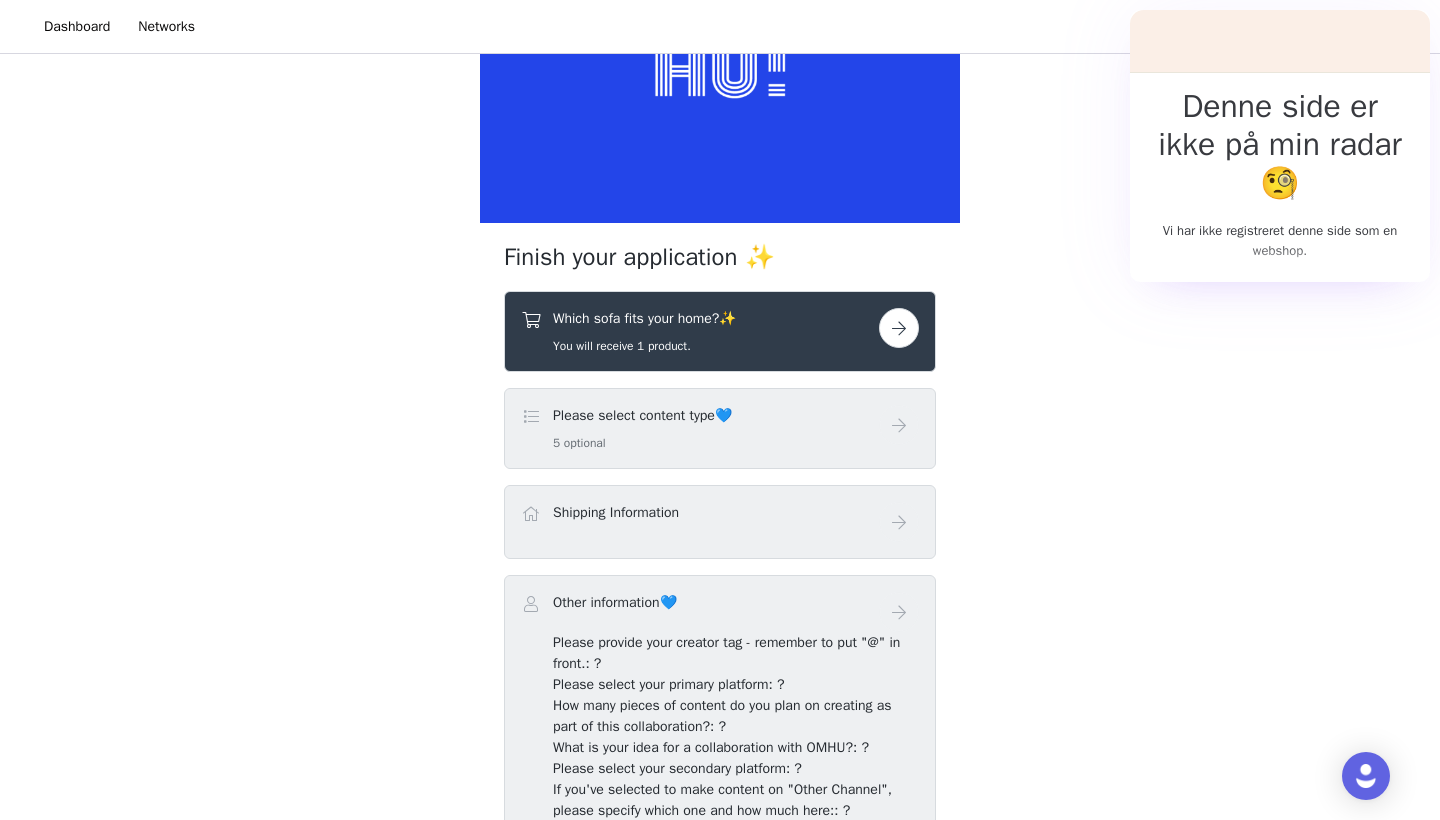 scroll, scrollTop: 204, scrollLeft: 0, axis: vertical 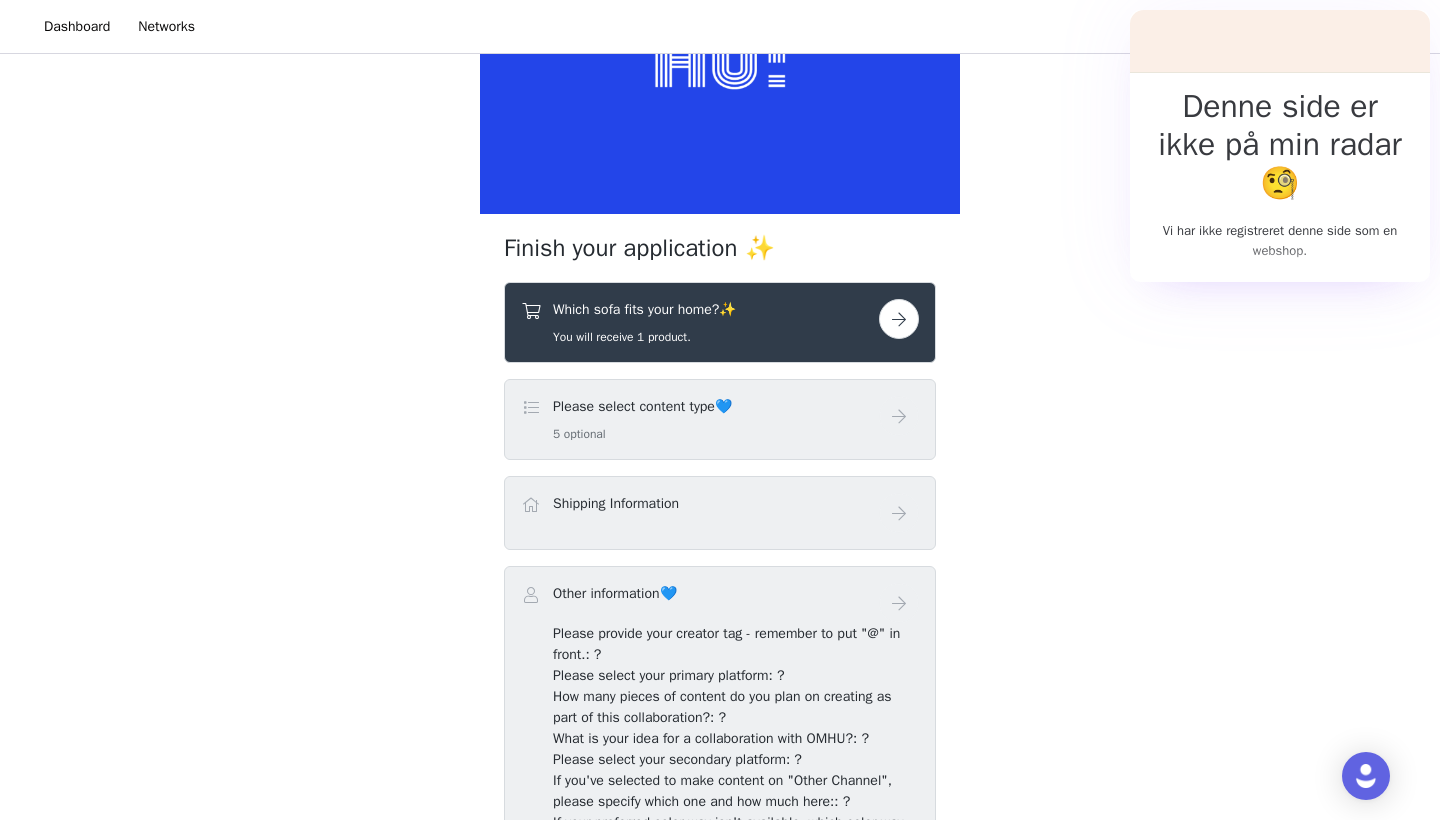 click at bounding box center (899, 319) 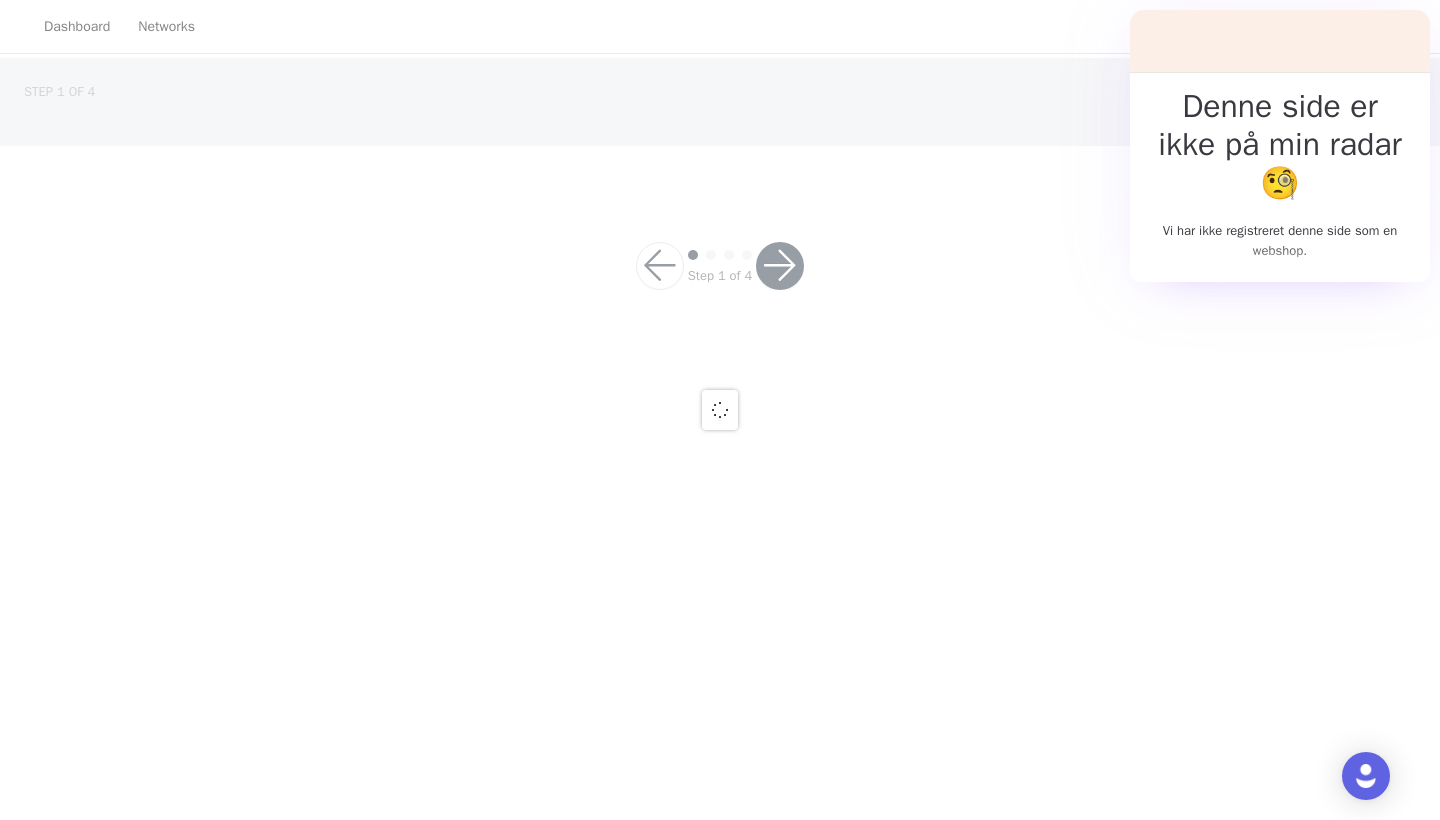 scroll, scrollTop: 0, scrollLeft: 0, axis: both 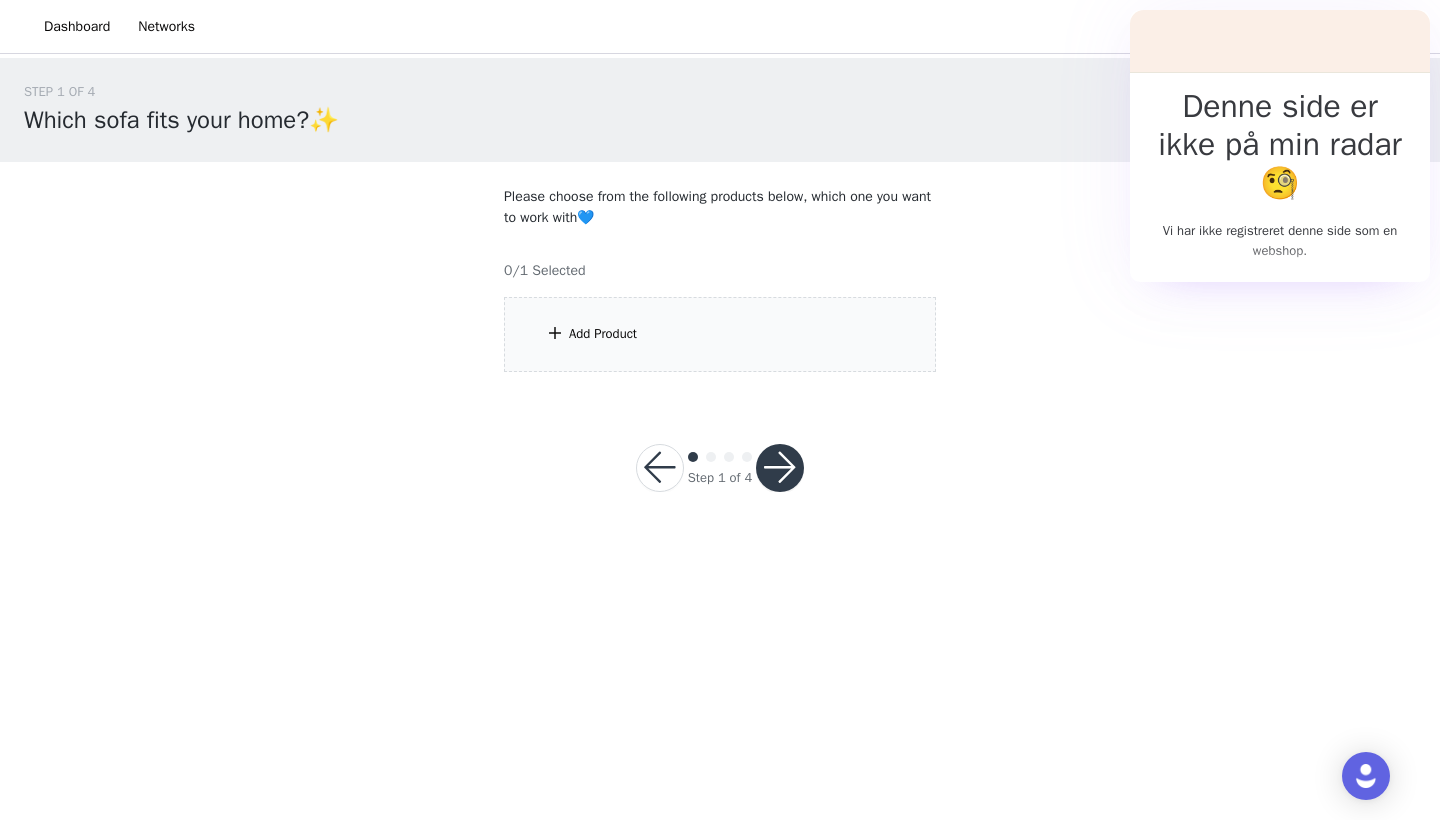 click on "Add Product" at bounding box center (603, 334) 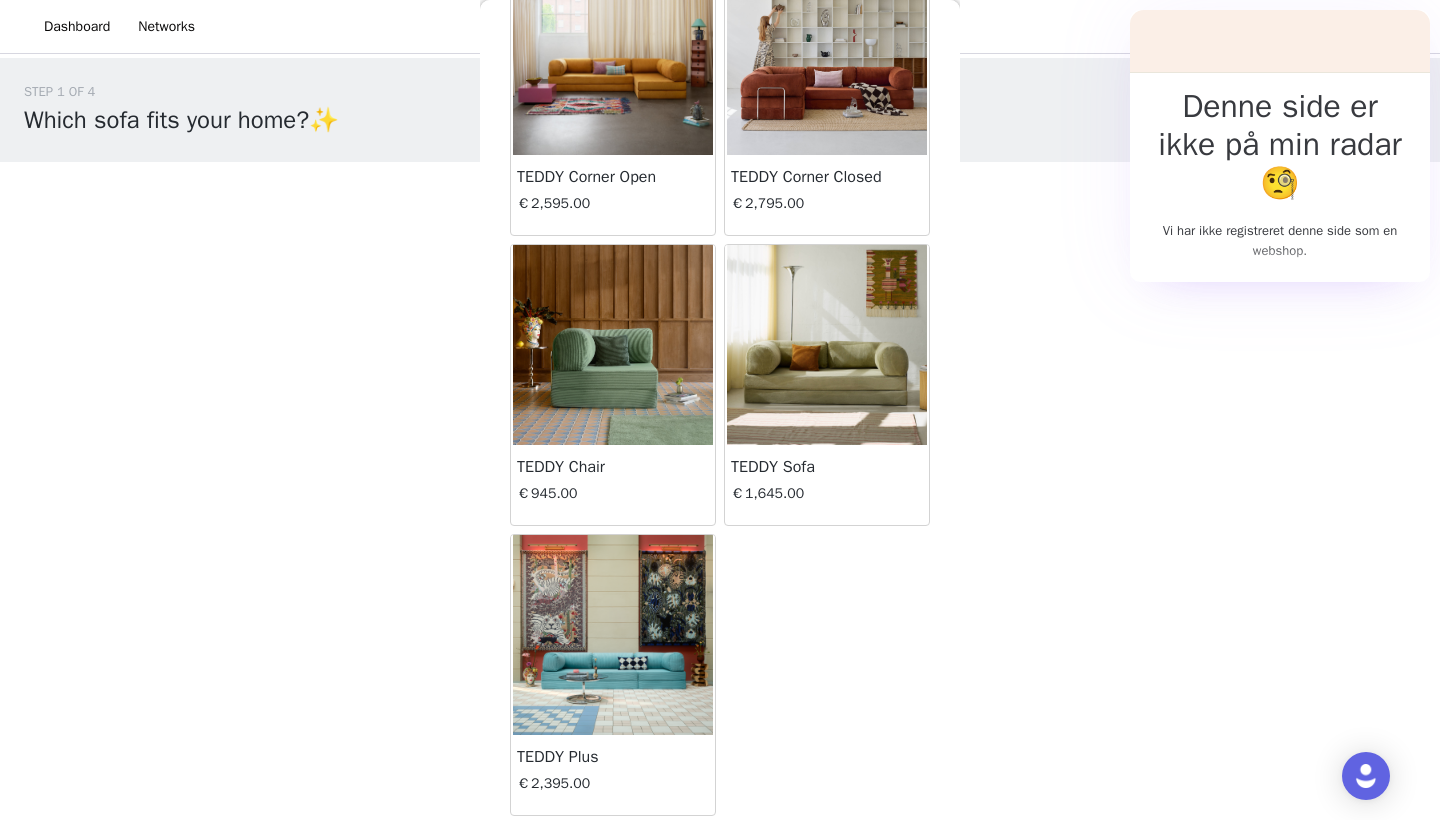 scroll, scrollTop: 146, scrollLeft: 0, axis: vertical 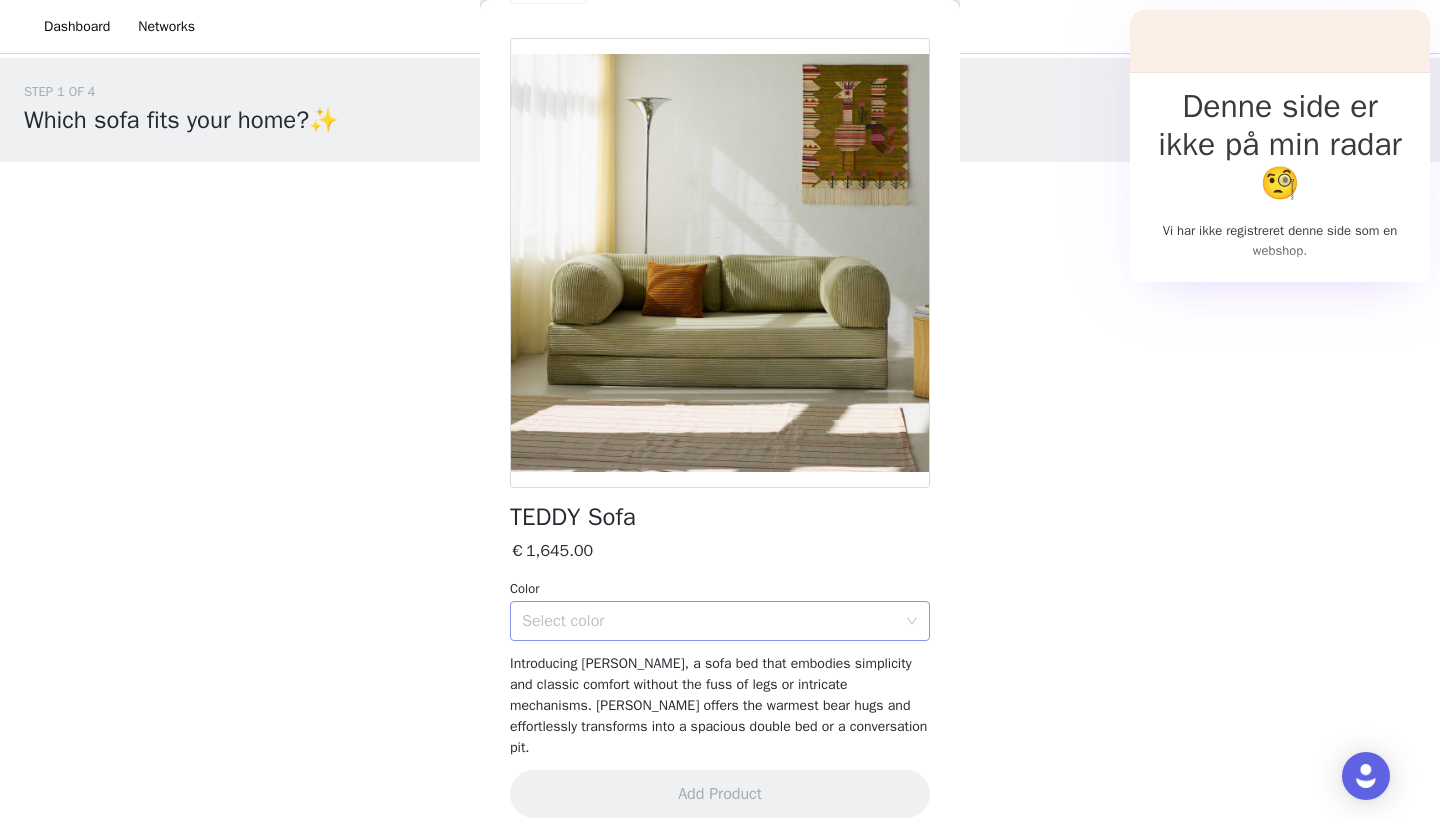 click on "Select color" at bounding box center [709, 621] 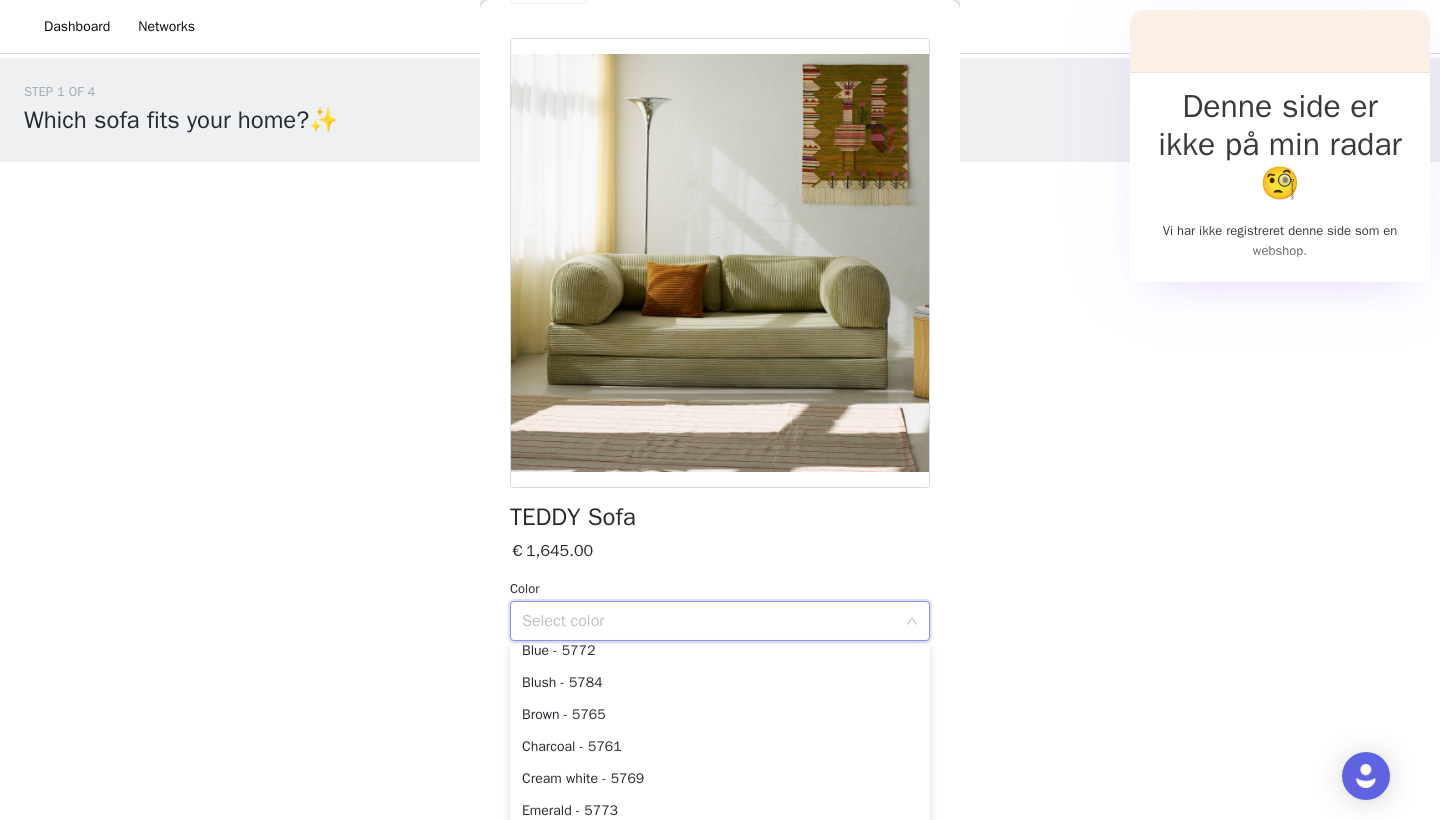 scroll, scrollTop: 50, scrollLeft: 0, axis: vertical 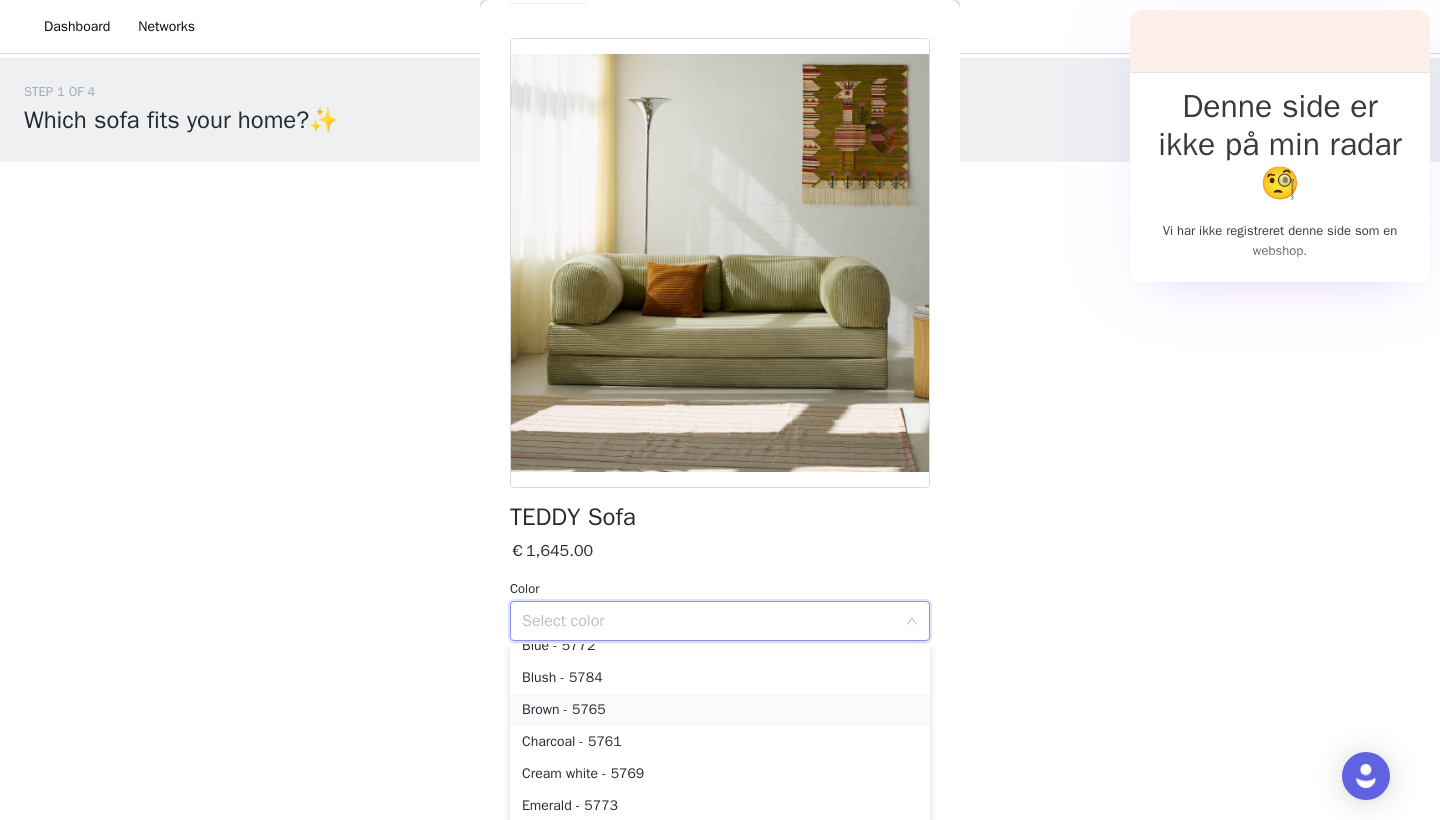 click on "Brown - 5765" at bounding box center (720, 710) 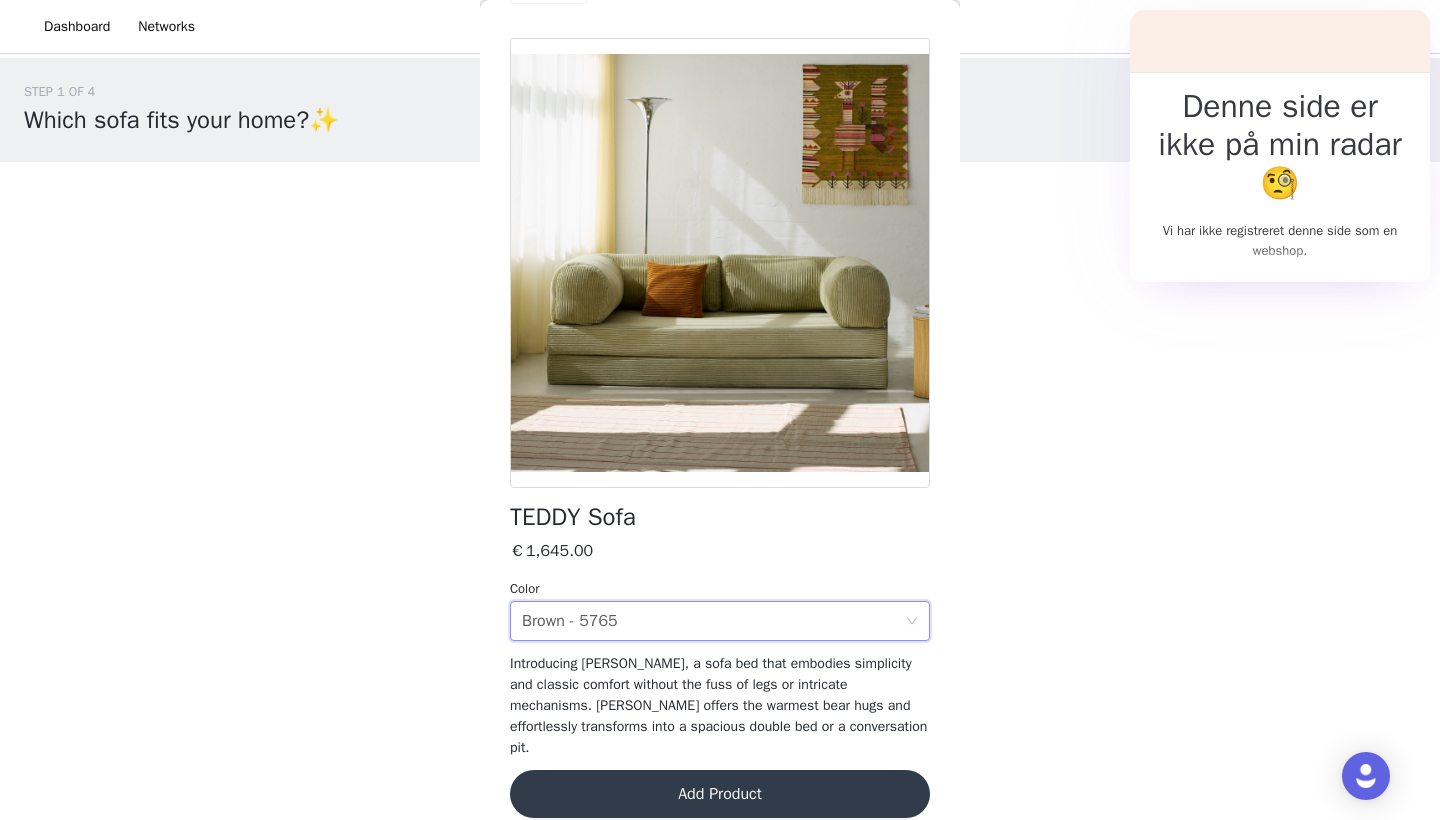 click on "Add Product" at bounding box center [720, 794] 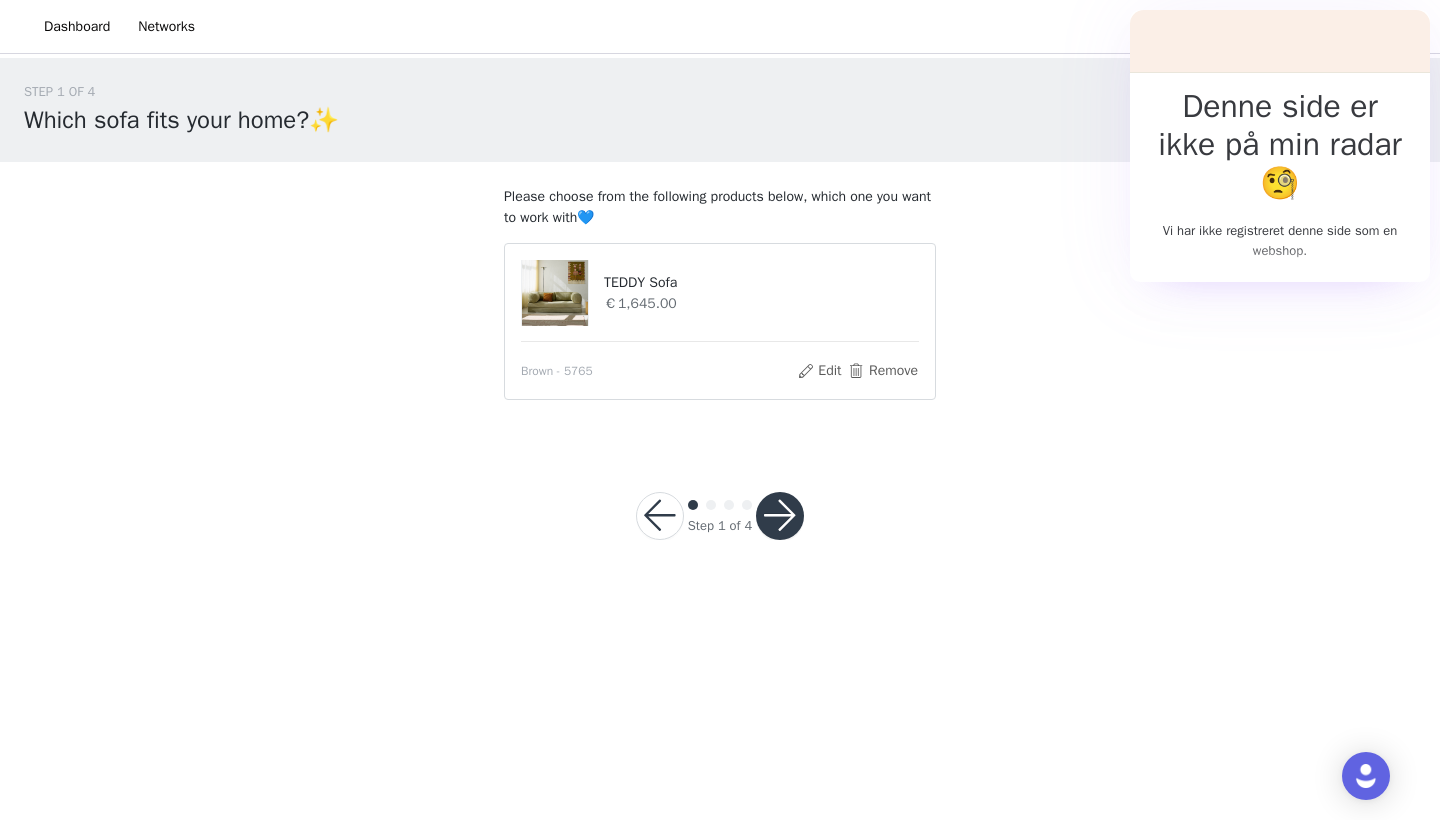 click at bounding box center (780, 516) 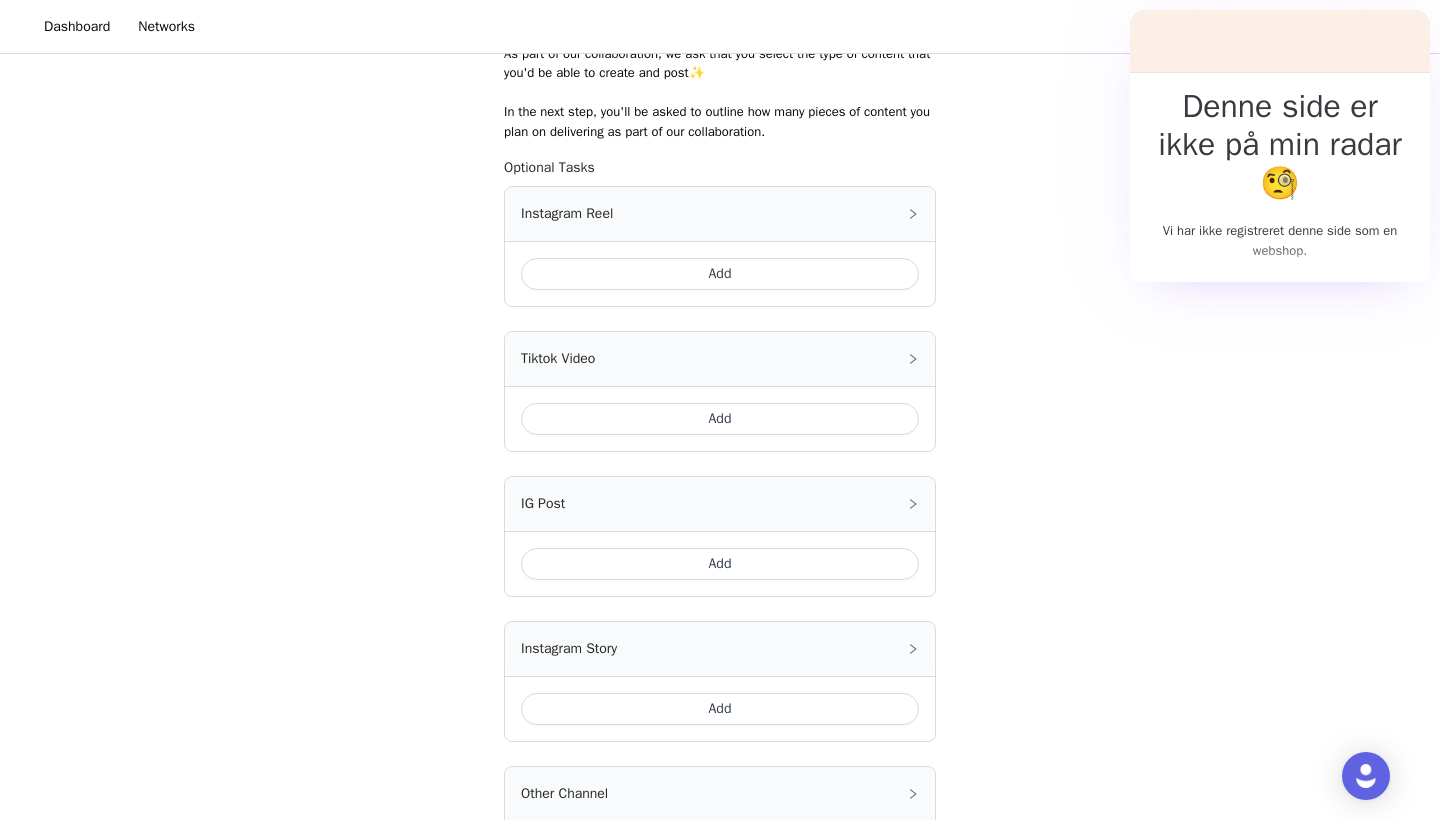 scroll, scrollTop: 305, scrollLeft: 0, axis: vertical 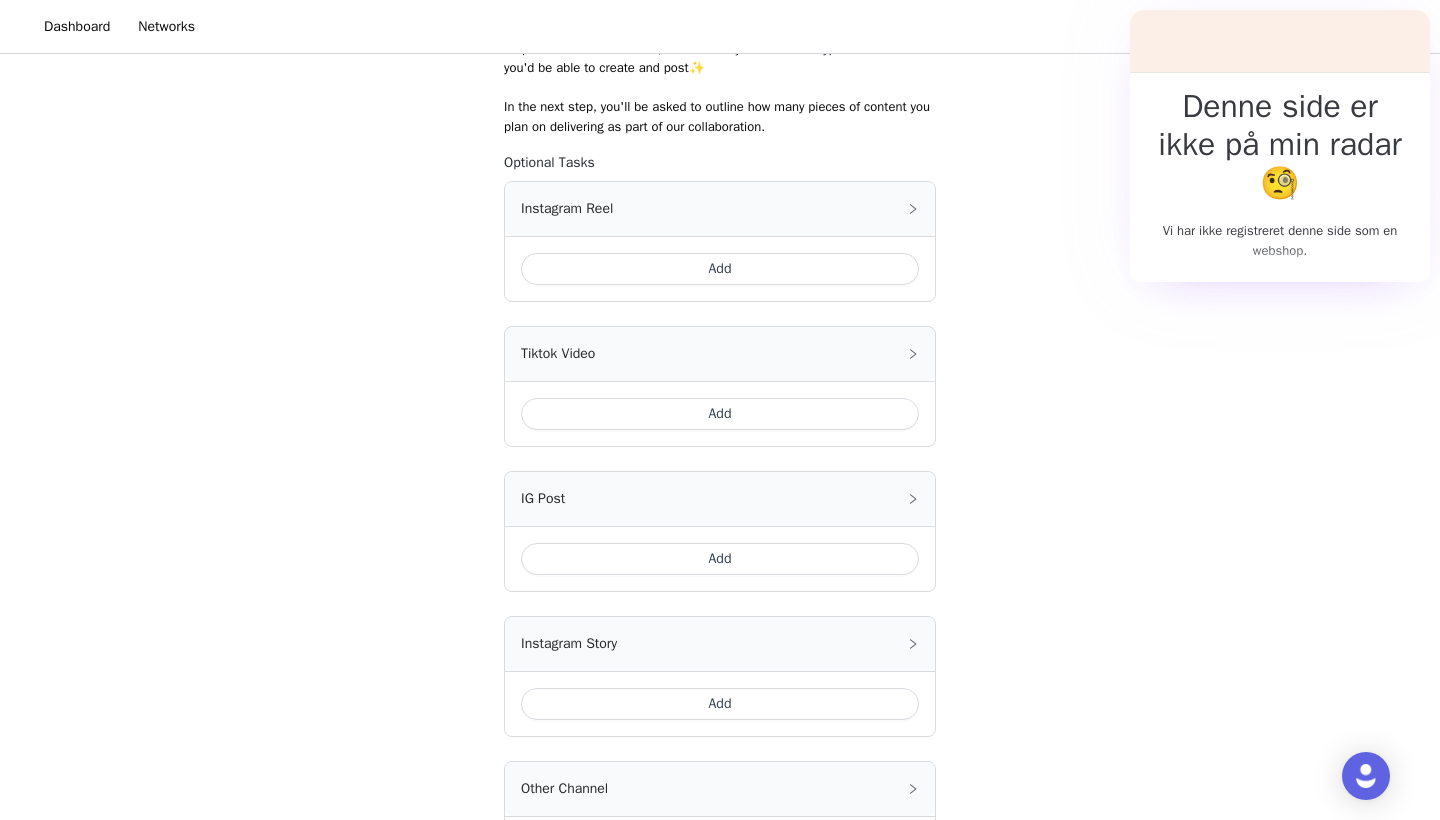 click on "Add" at bounding box center [720, 414] 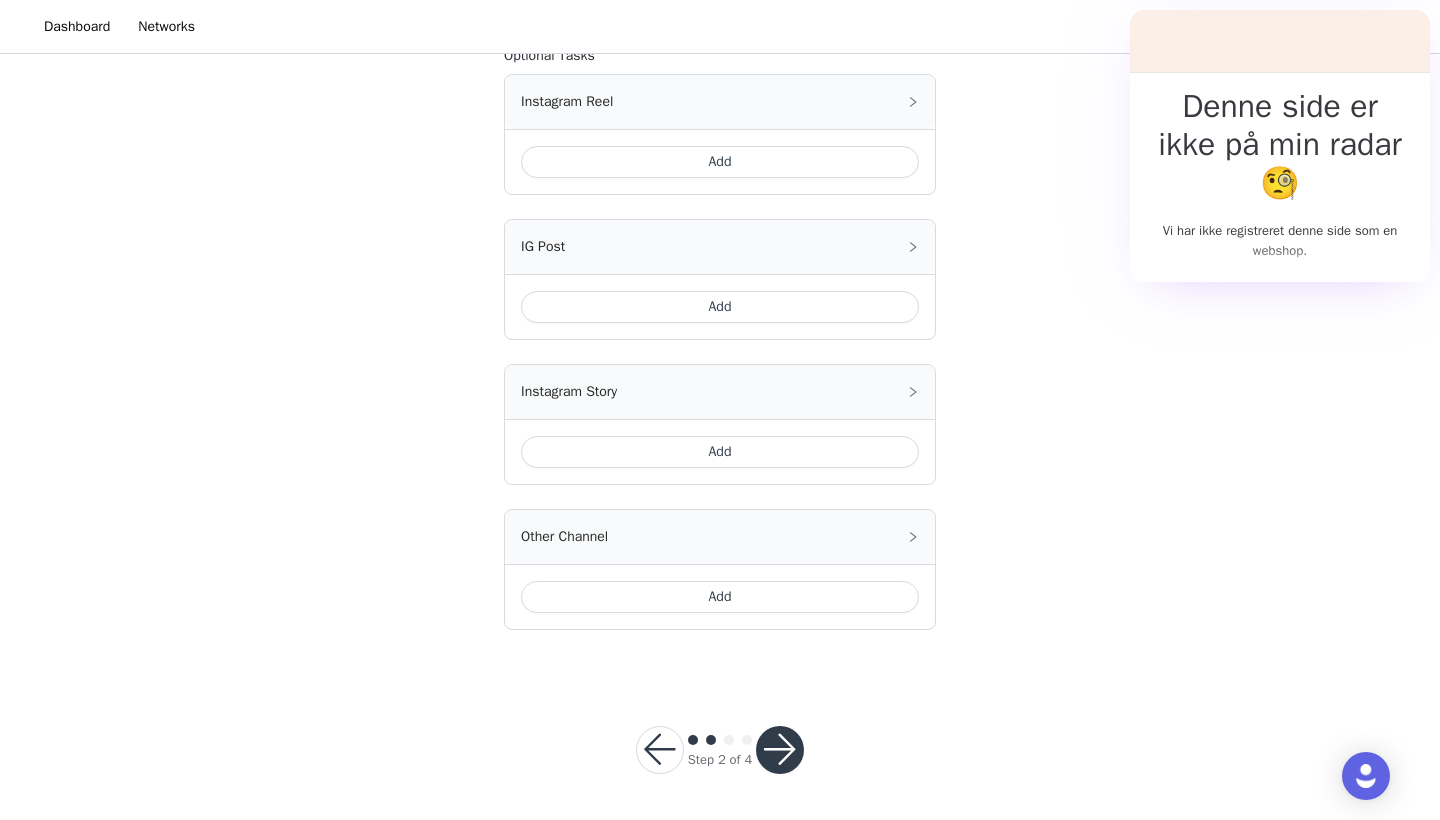 scroll, scrollTop: 644, scrollLeft: 0, axis: vertical 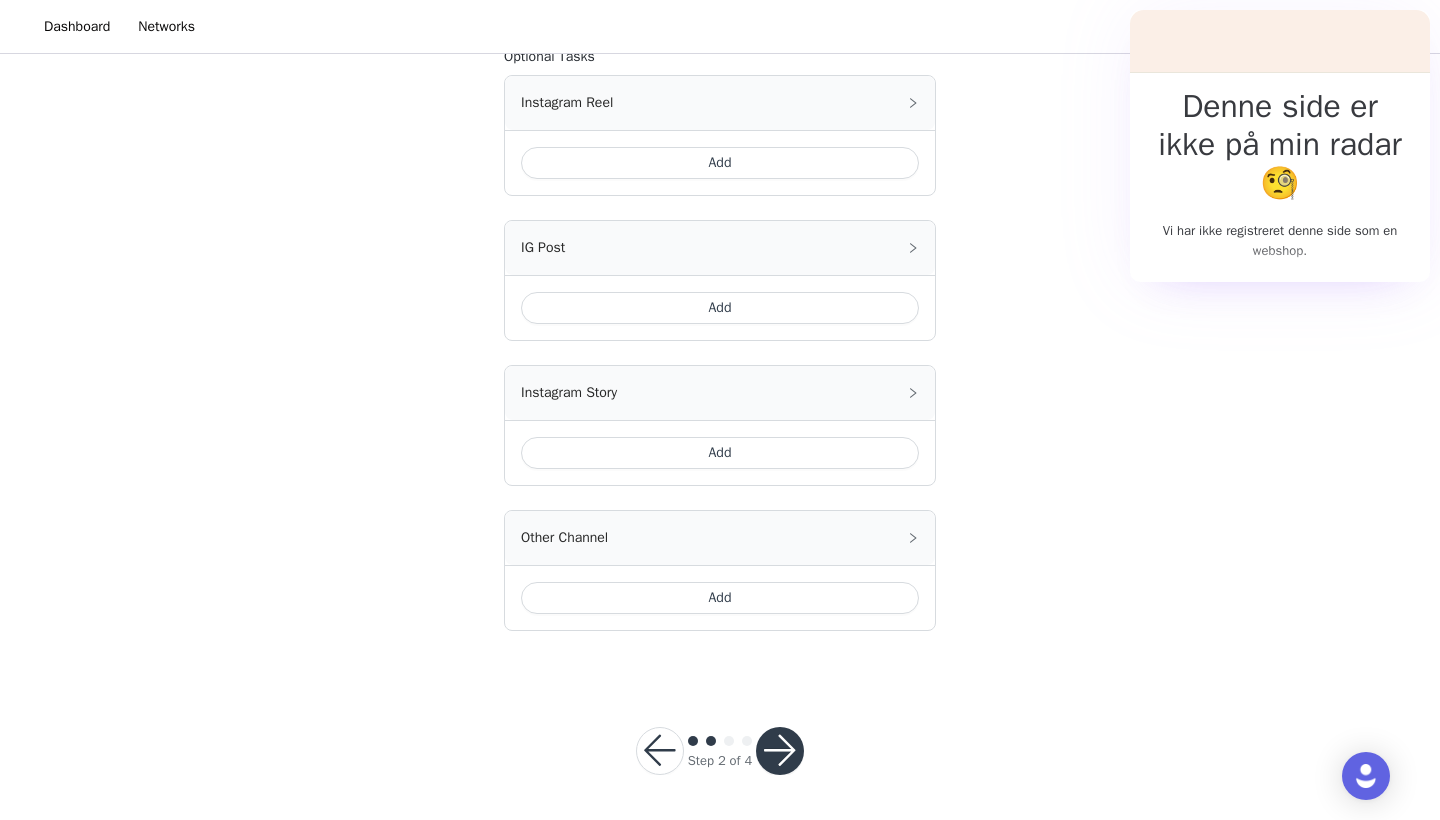 click at bounding box center (780, 751) 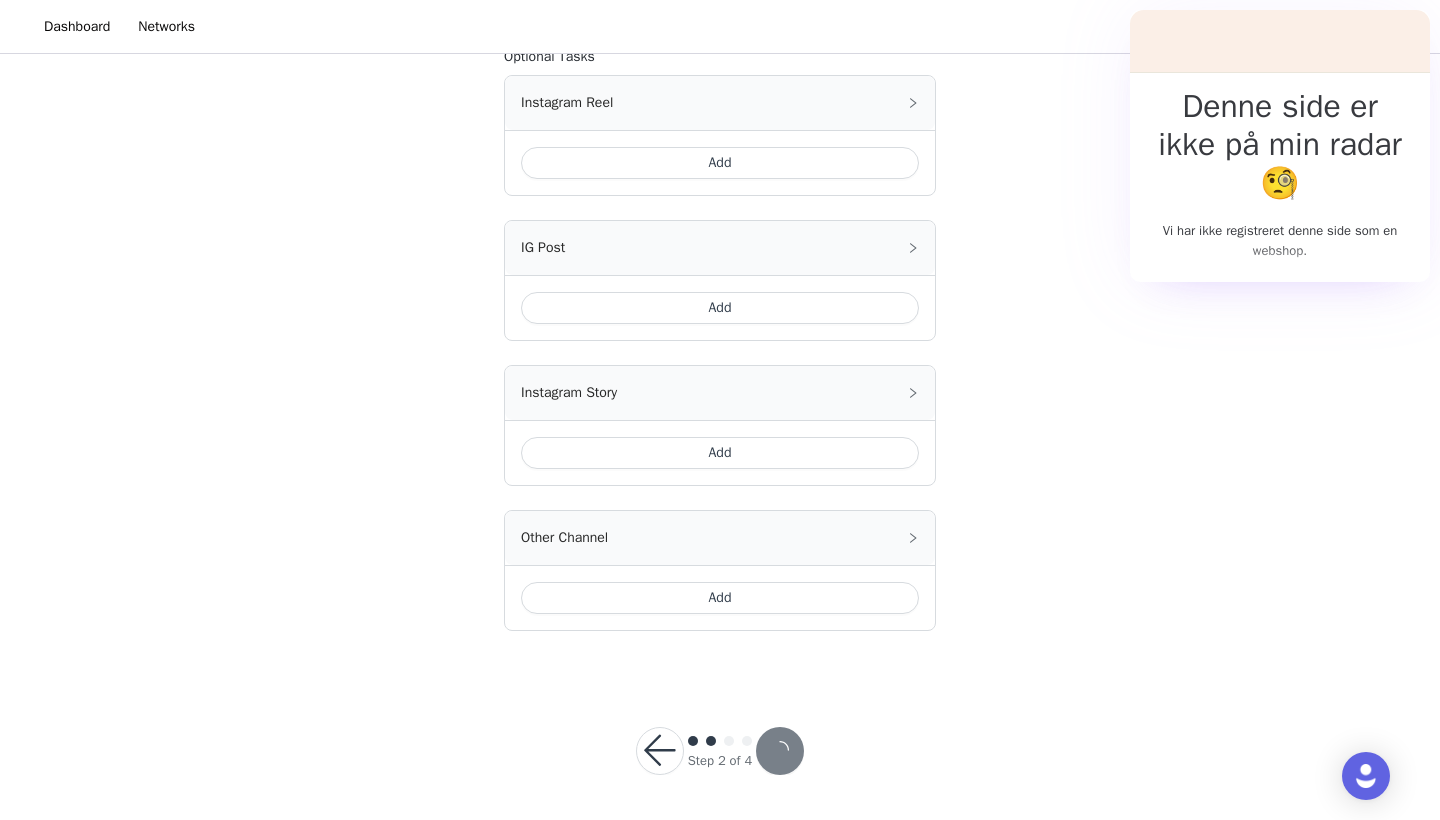 scroll, scrollTop: 0, scrollLeft: 0, axis: both 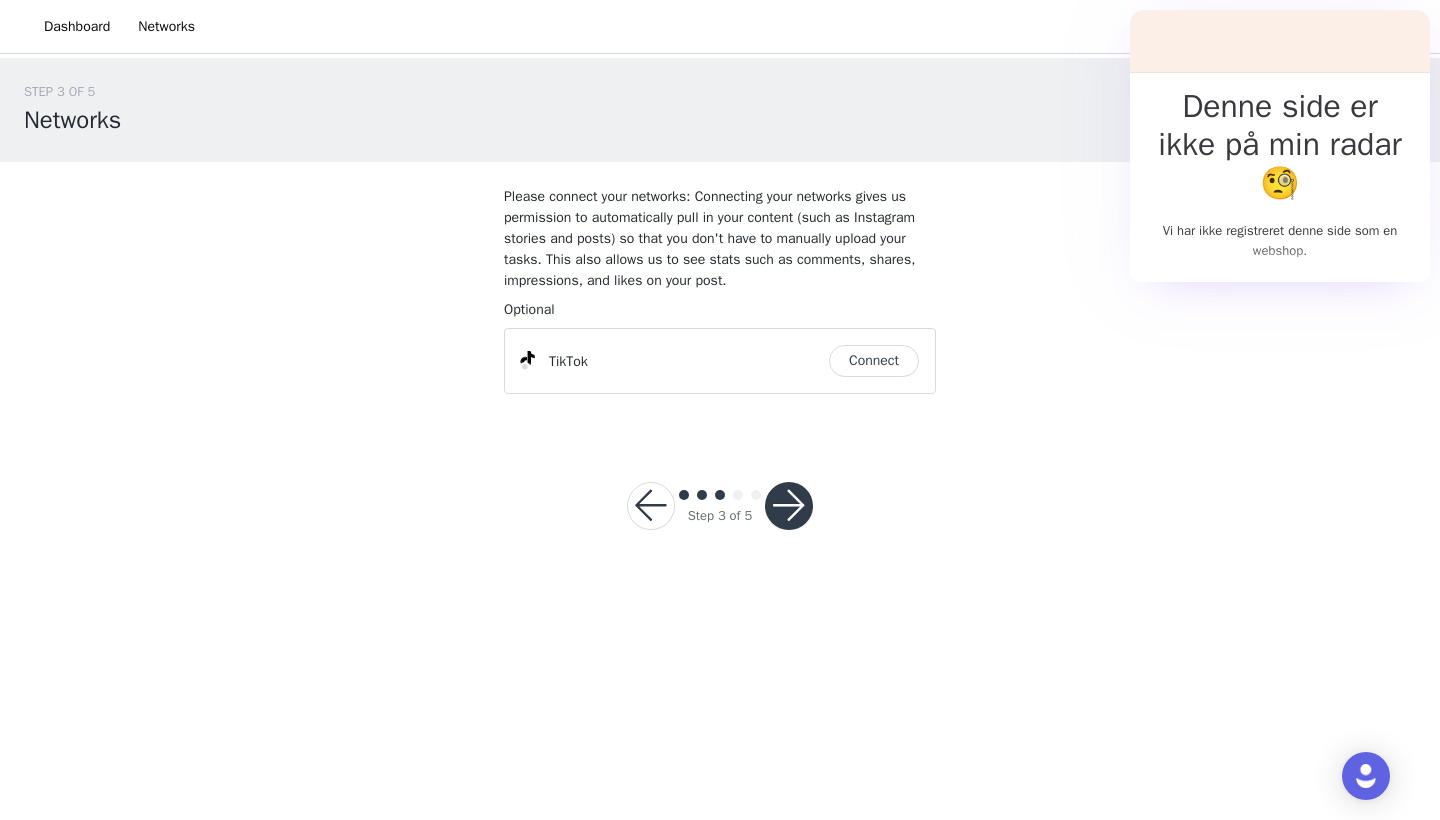 click on "Connect" at bounding box center [874, 361] 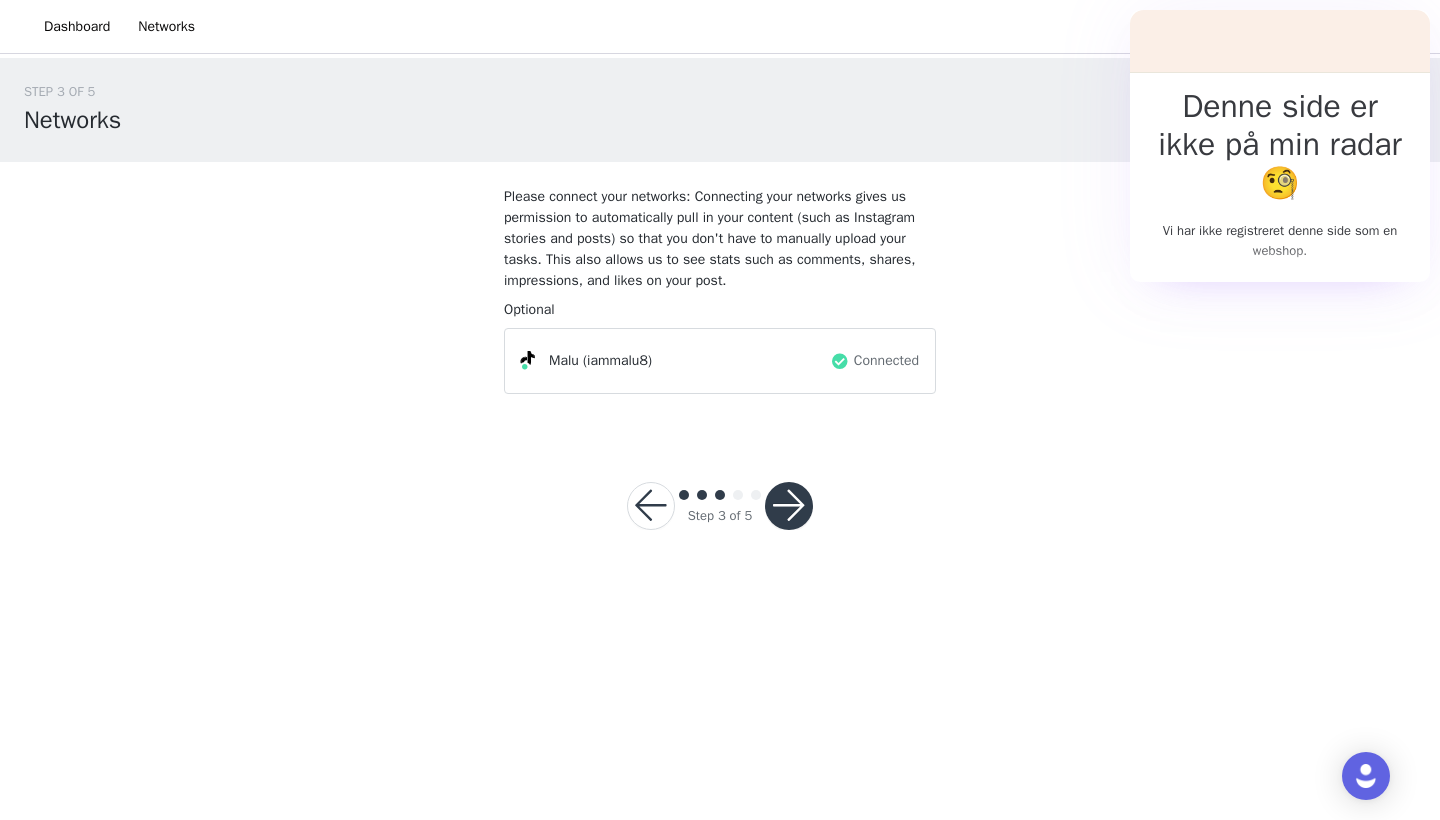 click at bounding box center (789, 506) 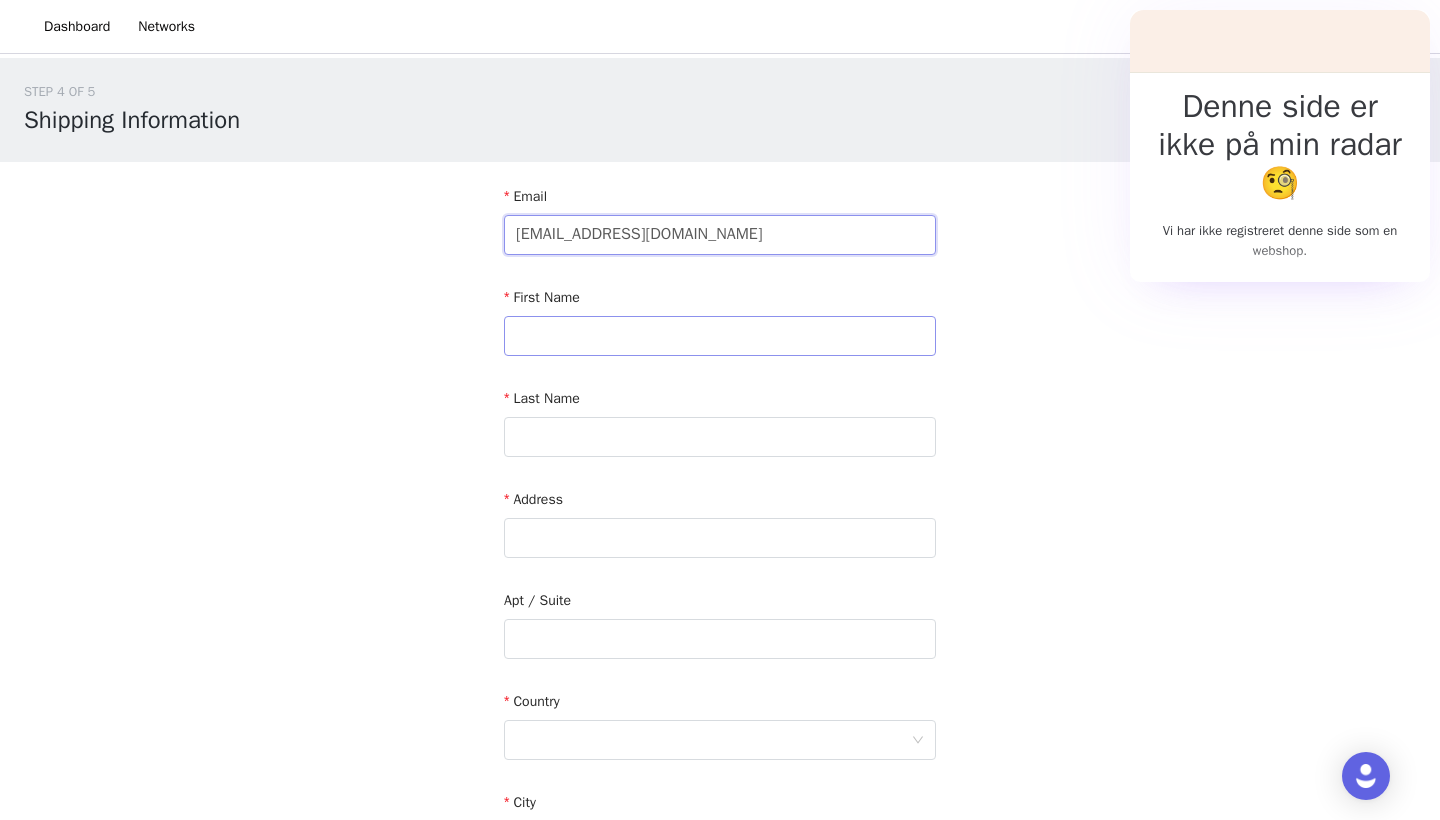 type on "[EMAIL_ADDRESS][DOMAIN_NAME]" 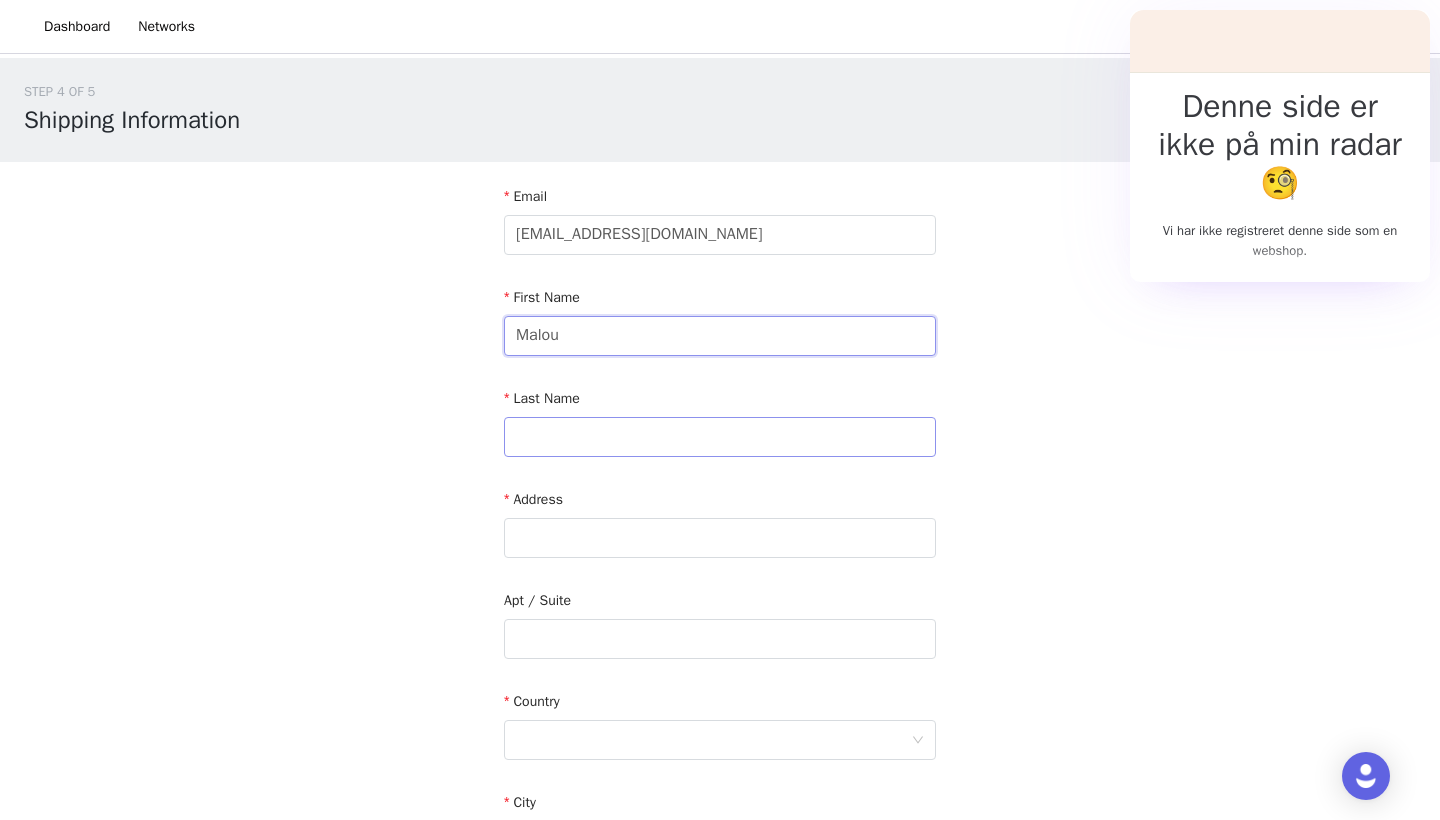 type on "Malou" 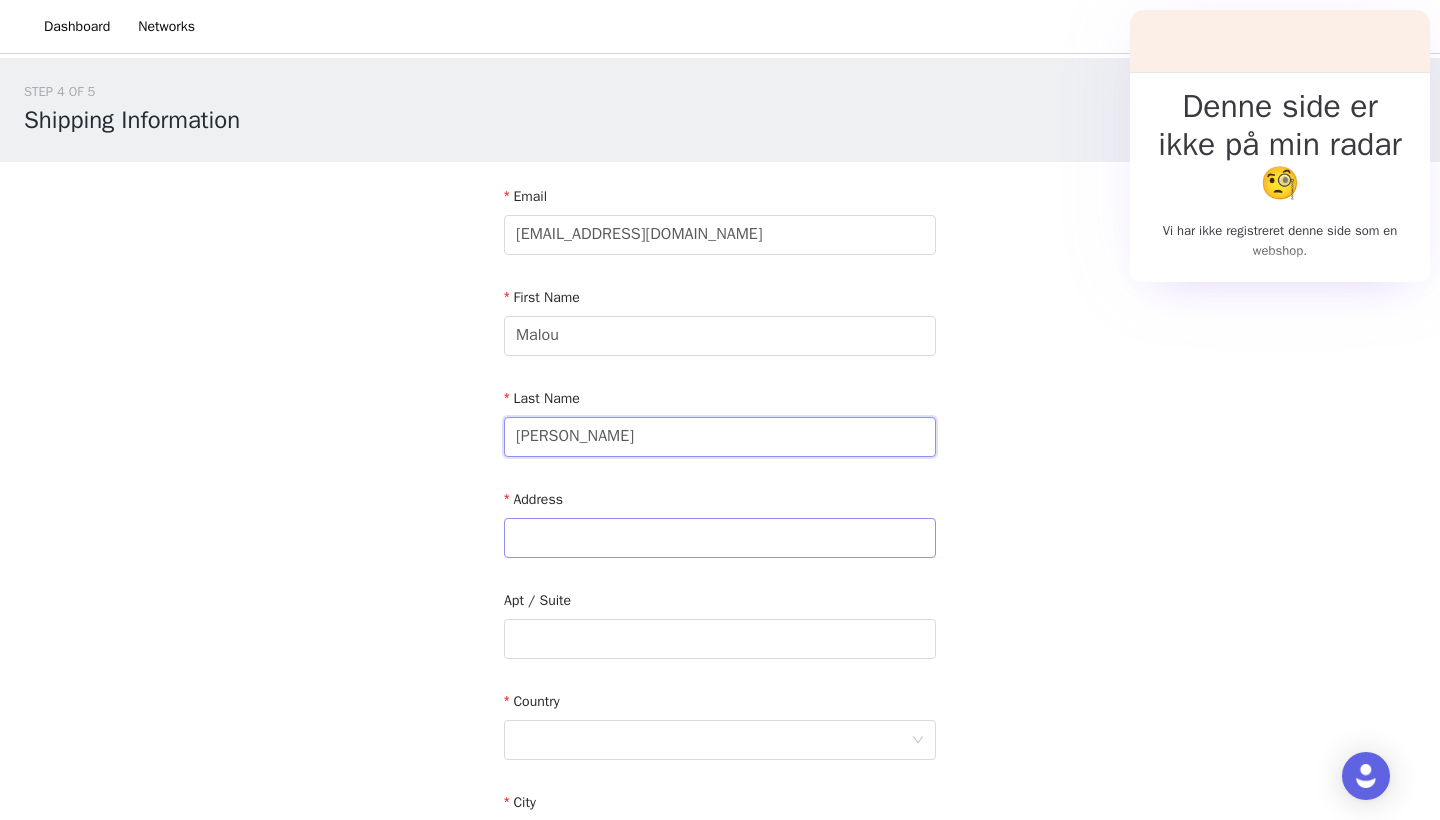 type on "[PERSON_NAME]" 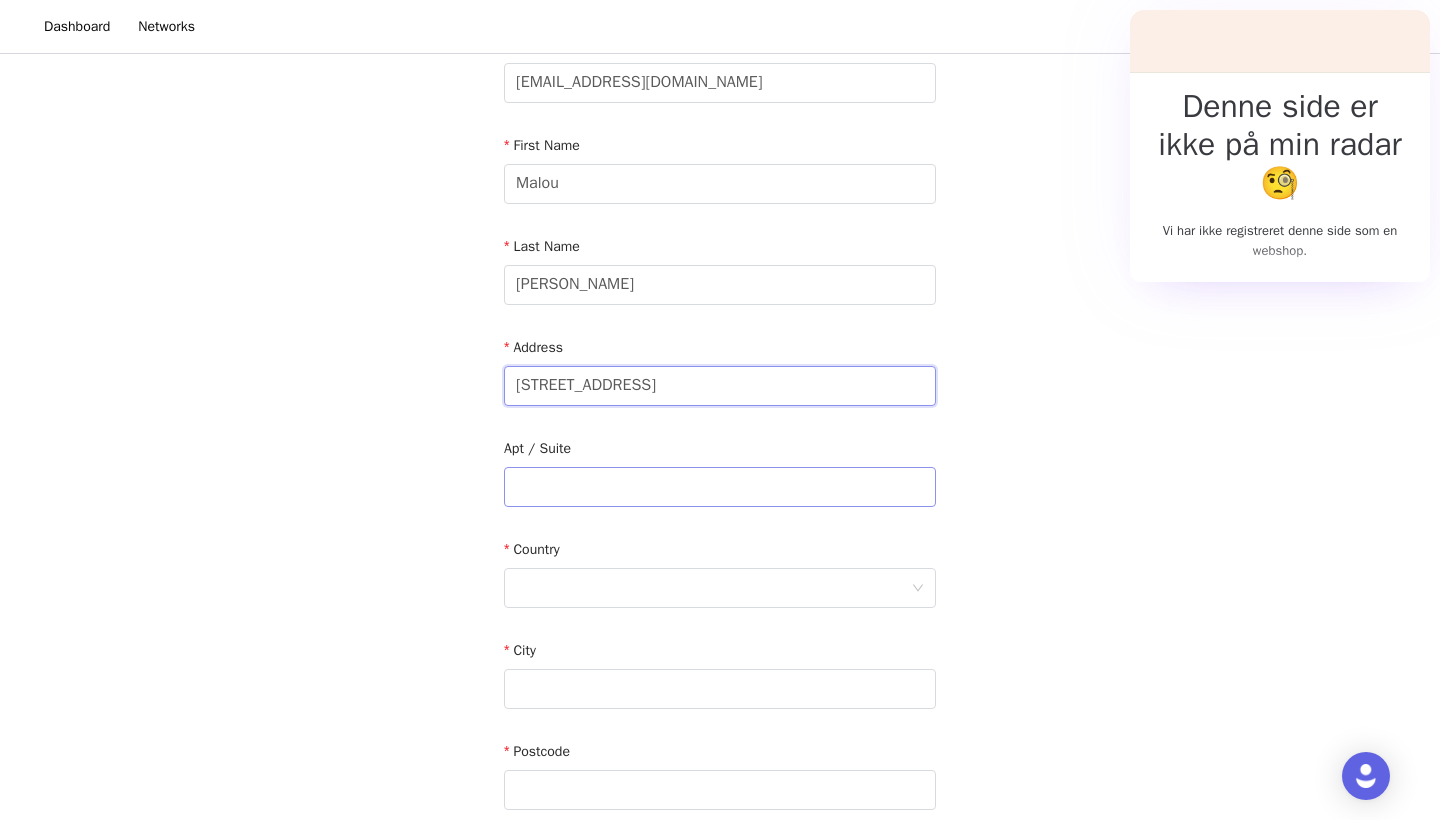 scroll, scrollTop: 153, scrollLeft: 0, axis: vertical 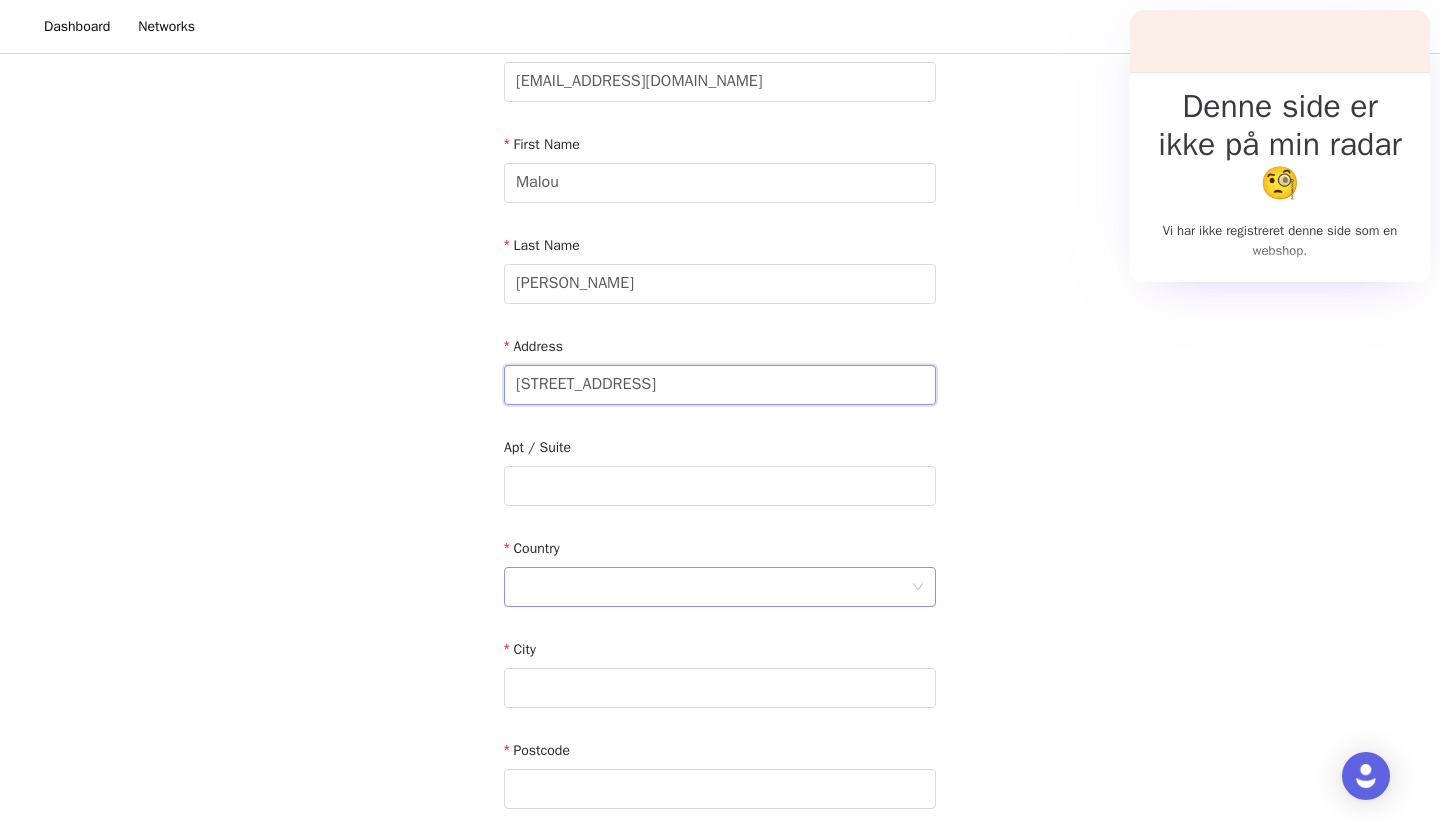 type on "[STREET_ADDRESS]" 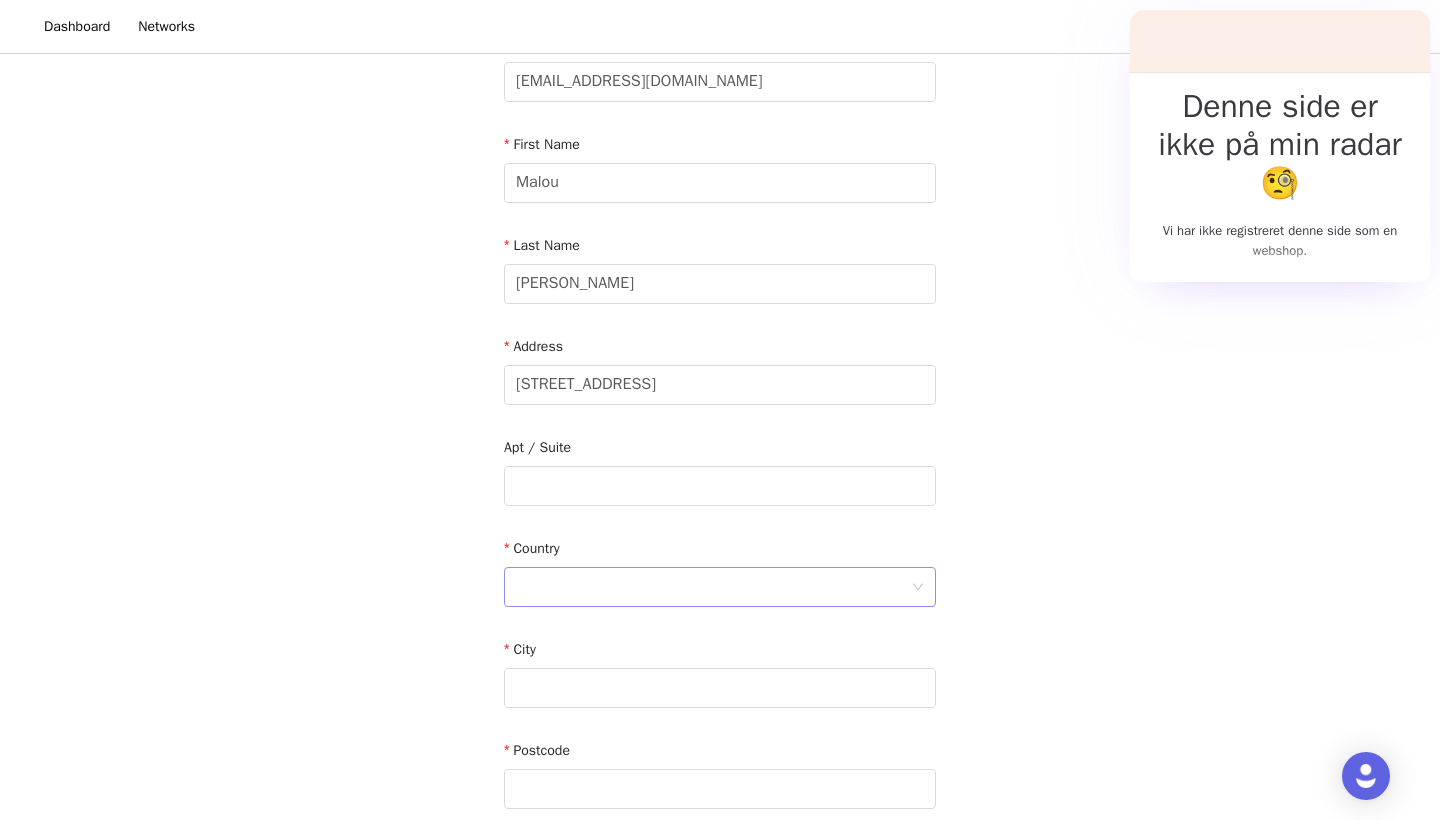 click at bounding box center (713, 587) 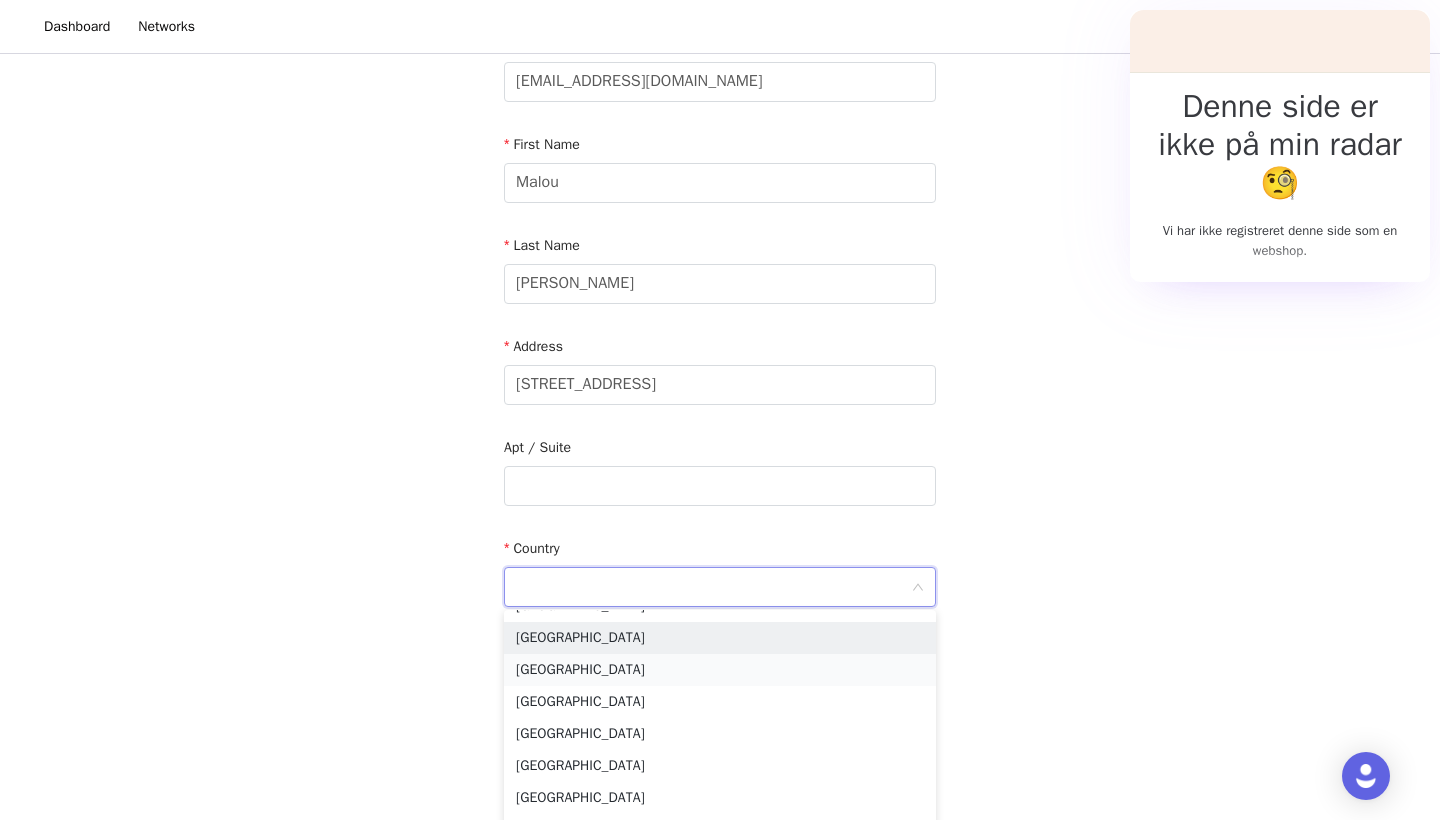 type on "d" 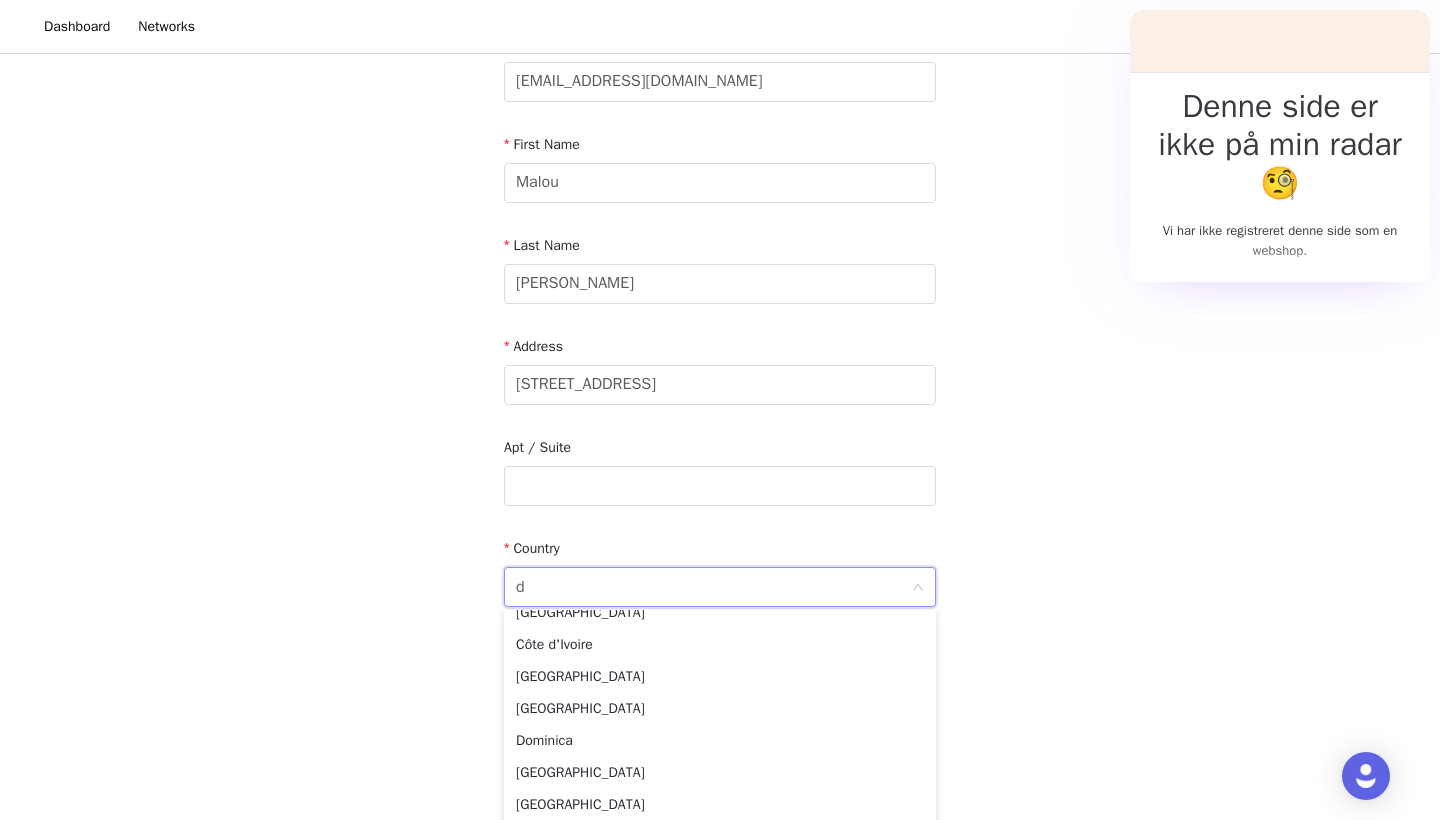 scroll, scrollTop: 743, scrollLeft: 0, axis: vertical 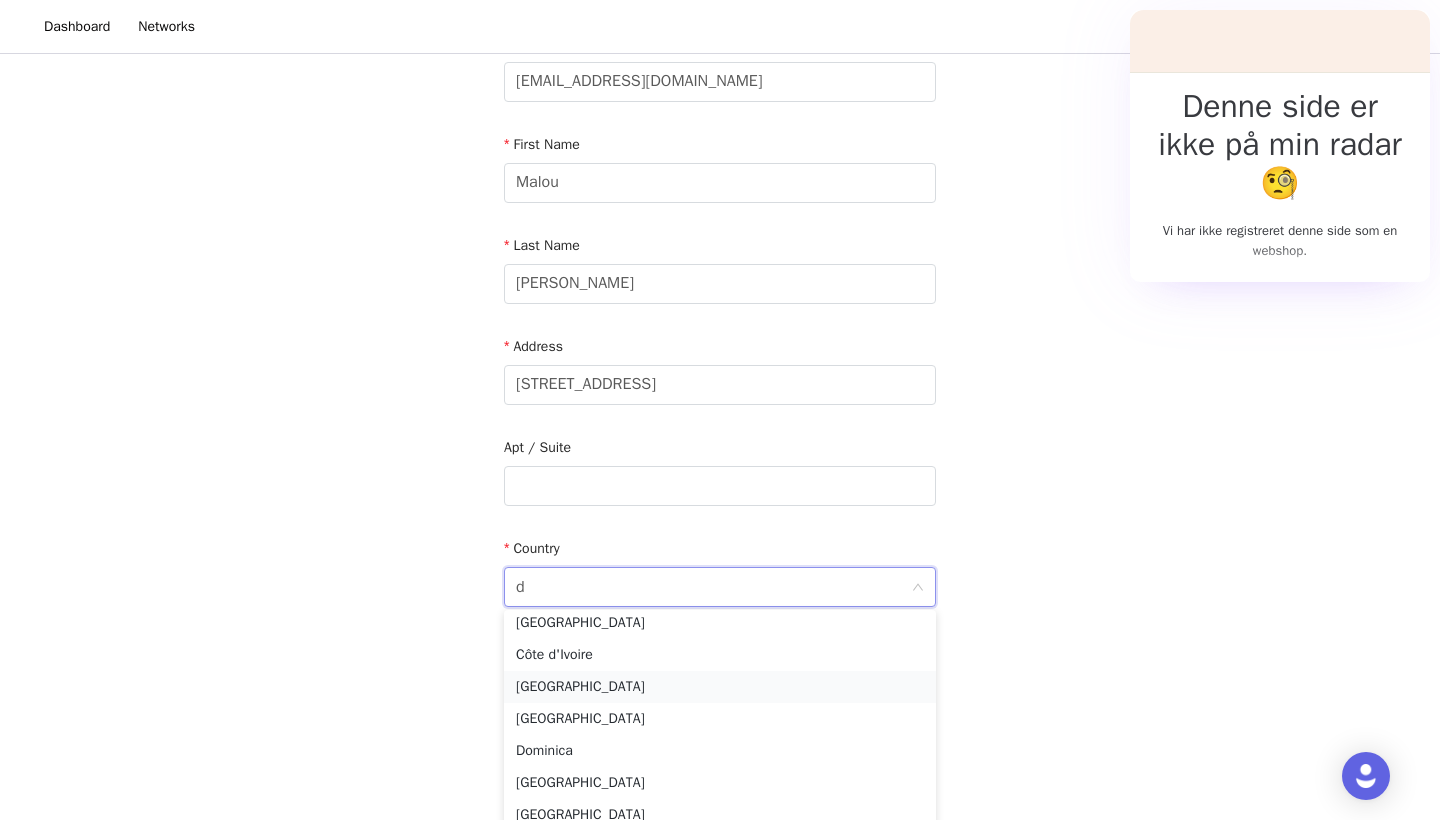 click on "[GEOGRAPHIC_DATA]" at bounding box center [720, 687] 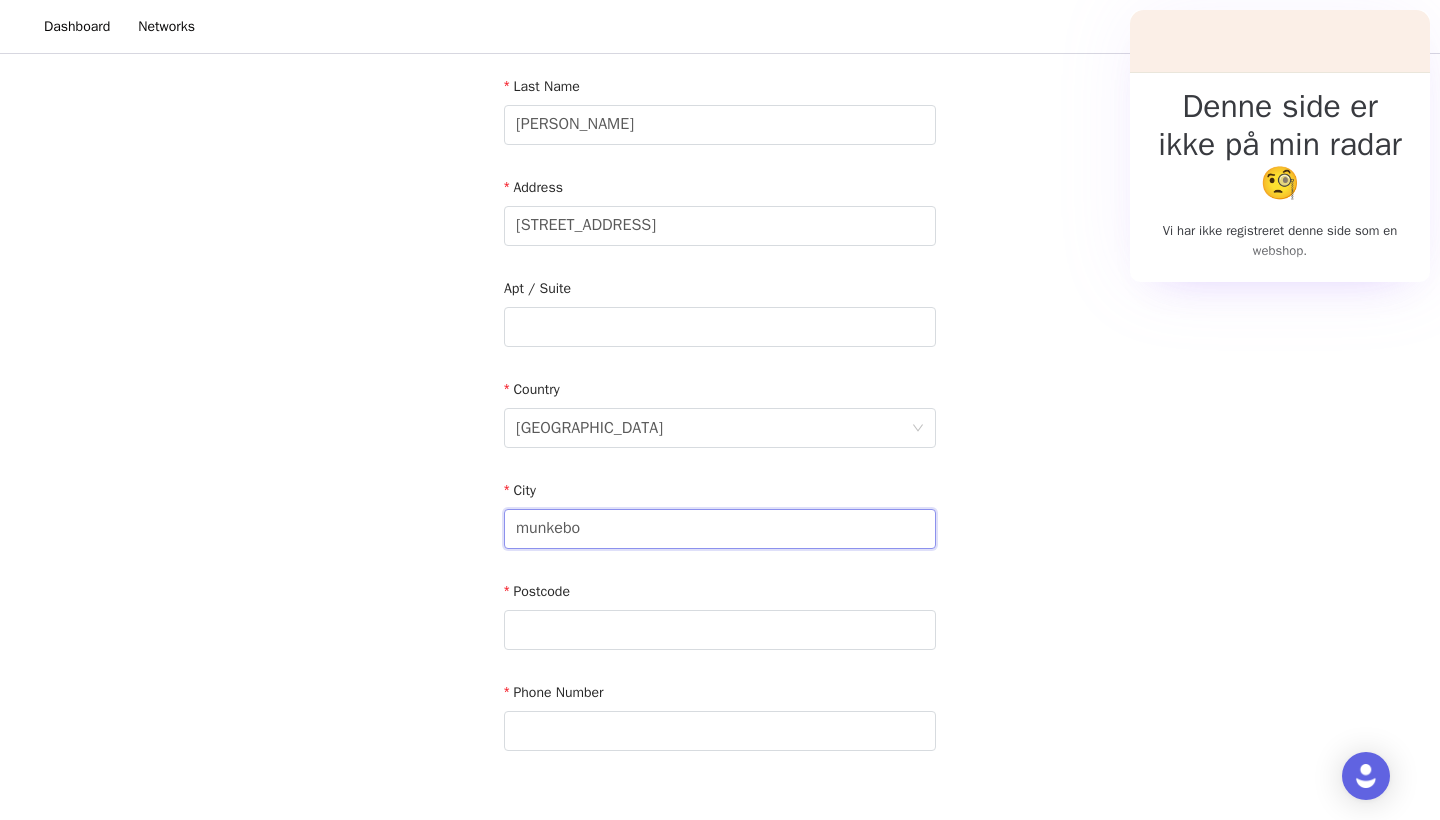 scroll, scrollTop: 324, scrollLeft: 0, axis: vertical 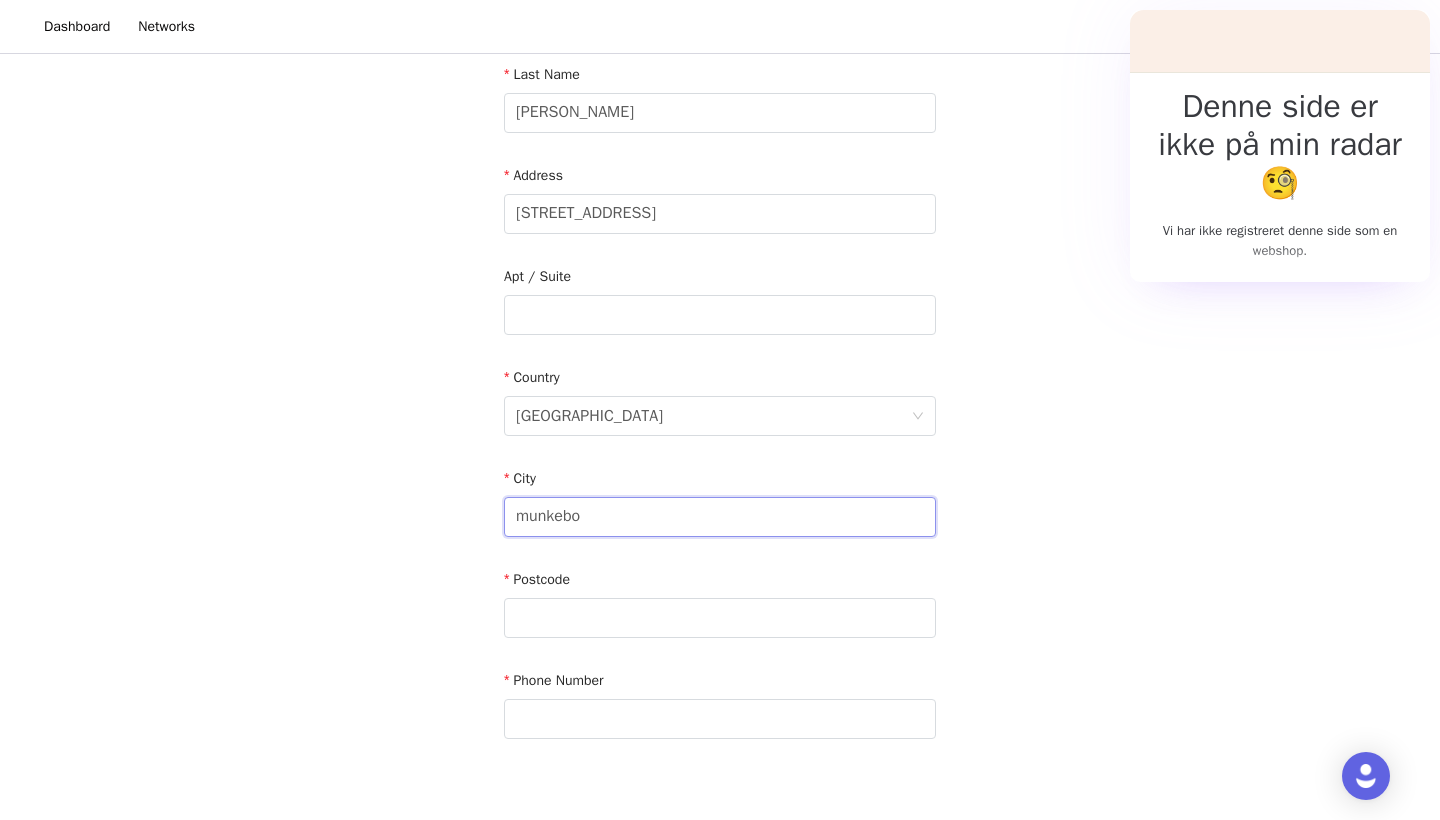 click on "munkebo" at bounding box center (720, 517) 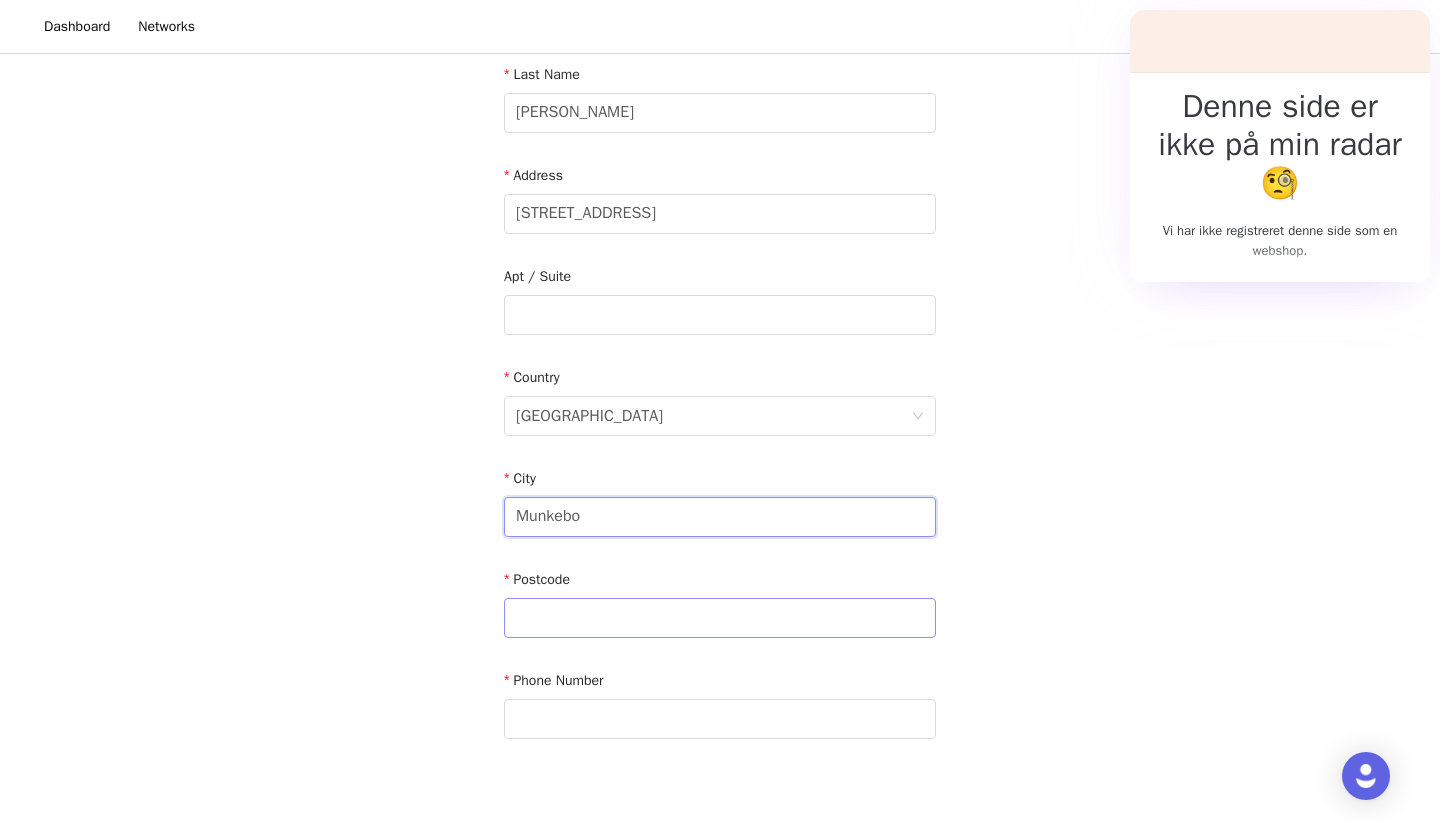 type on "Munkebo" 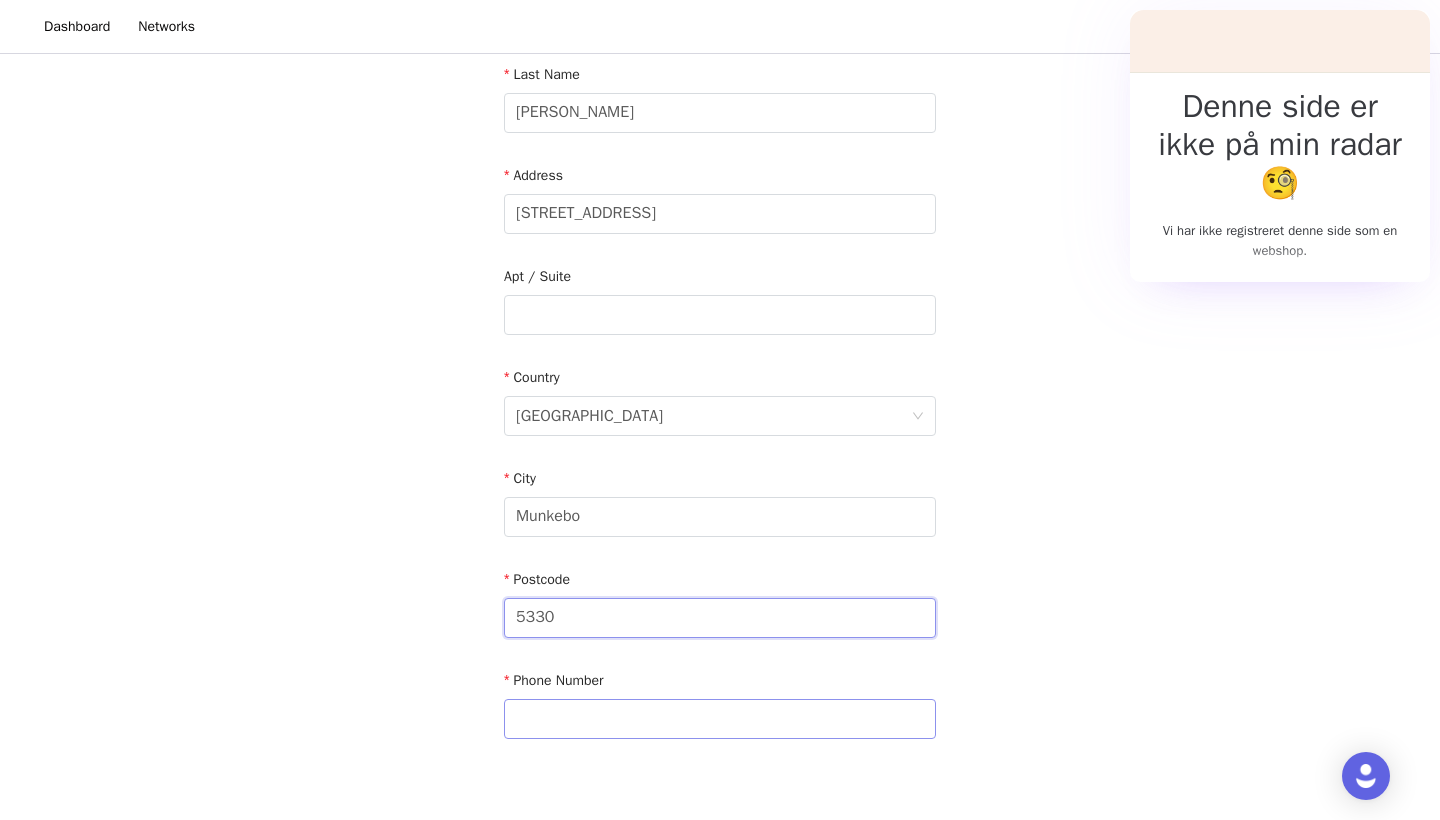 type on "5330" 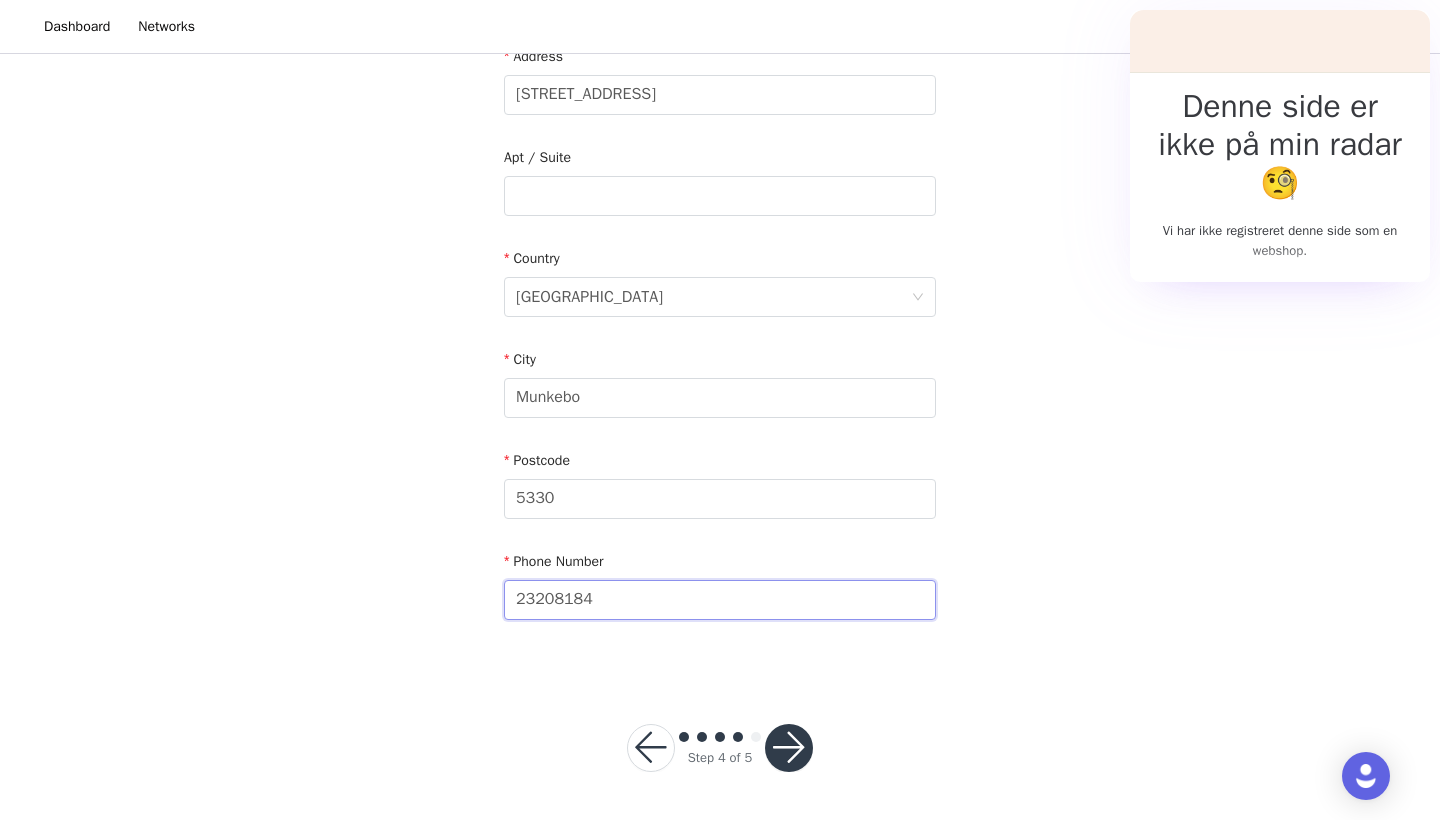 scroll, scrollTop: 442, scrollLeft: 0, axis: vertical 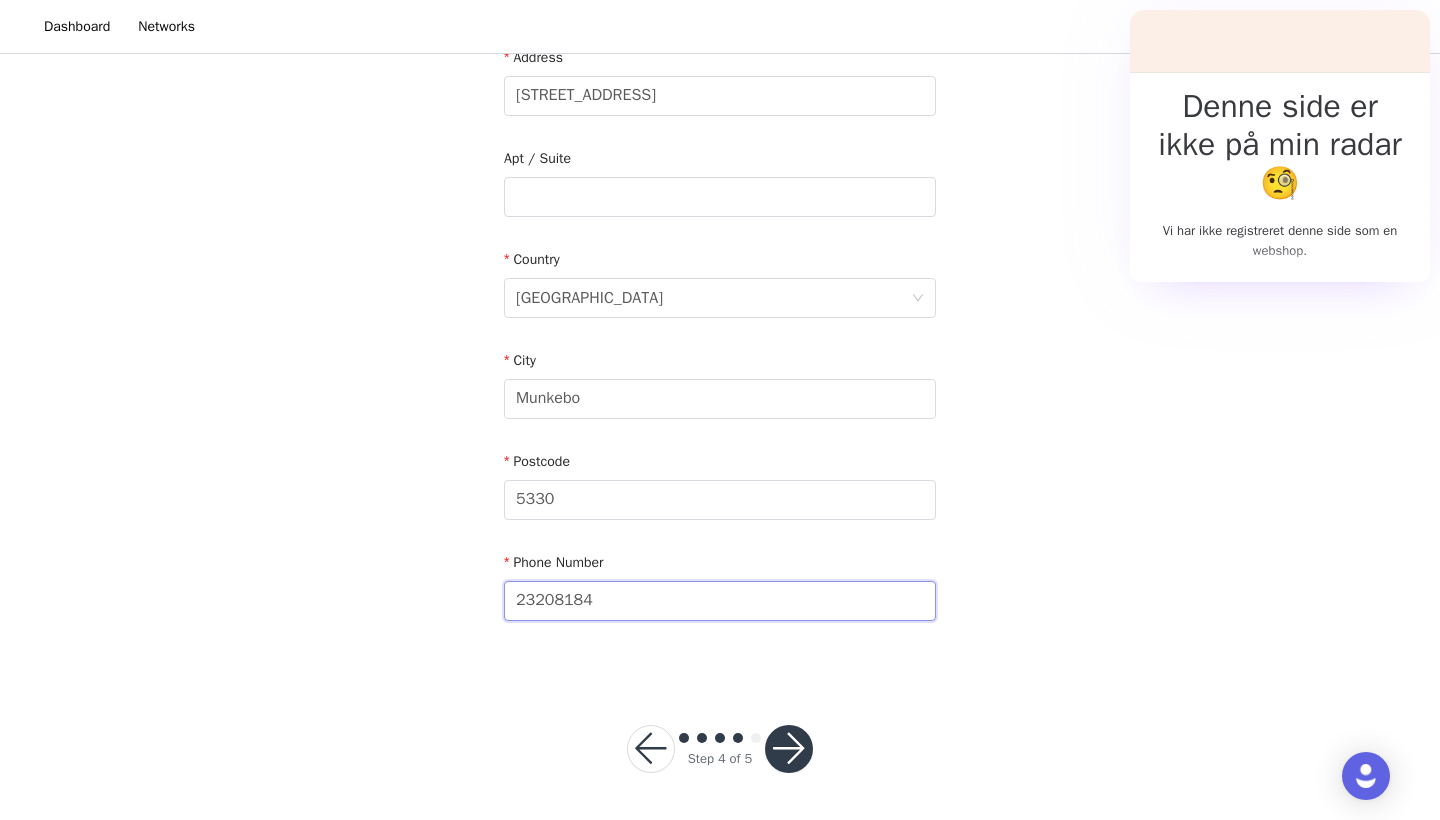 type on "23208184" 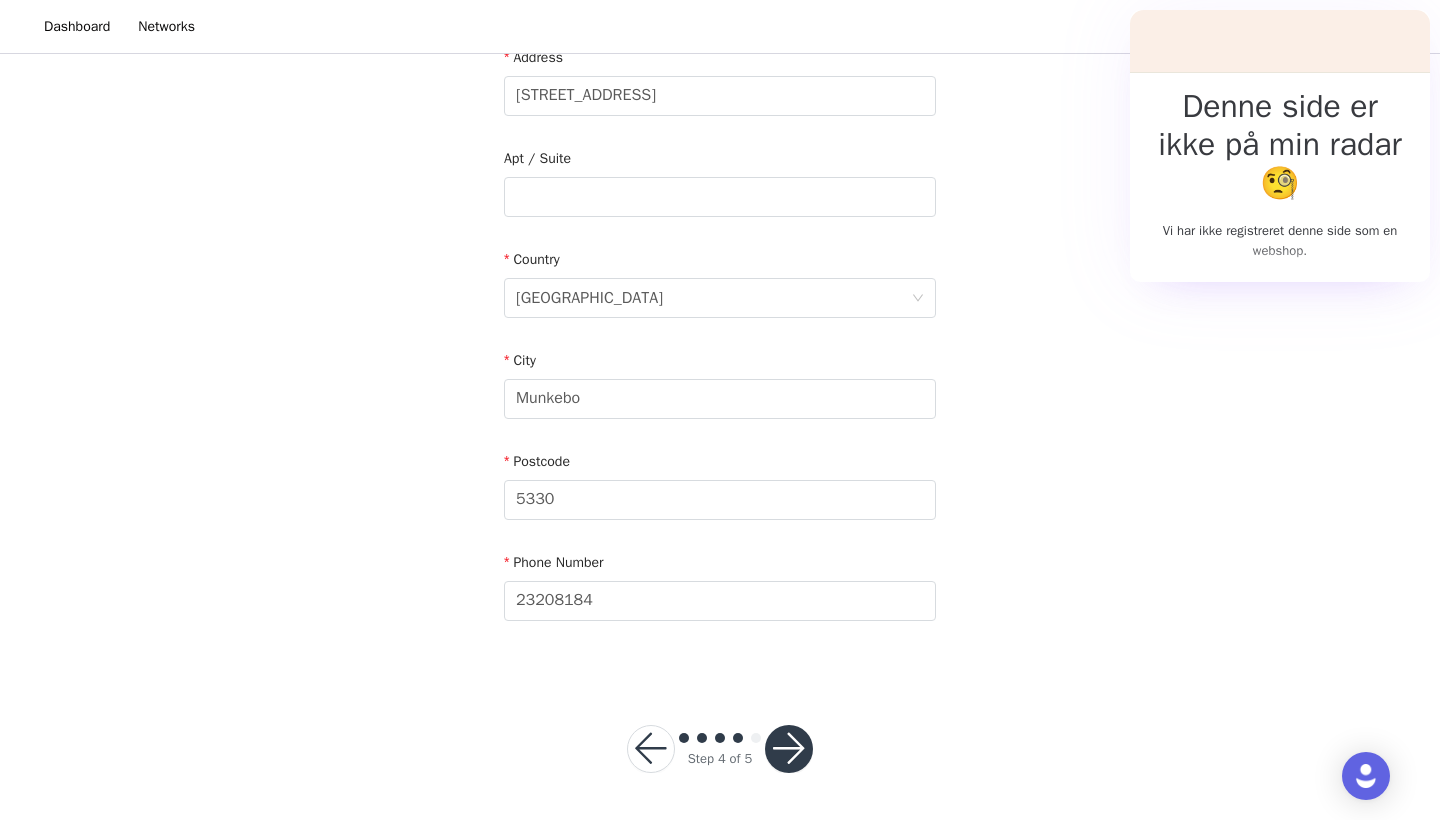 click at bounding box center [789, 749] 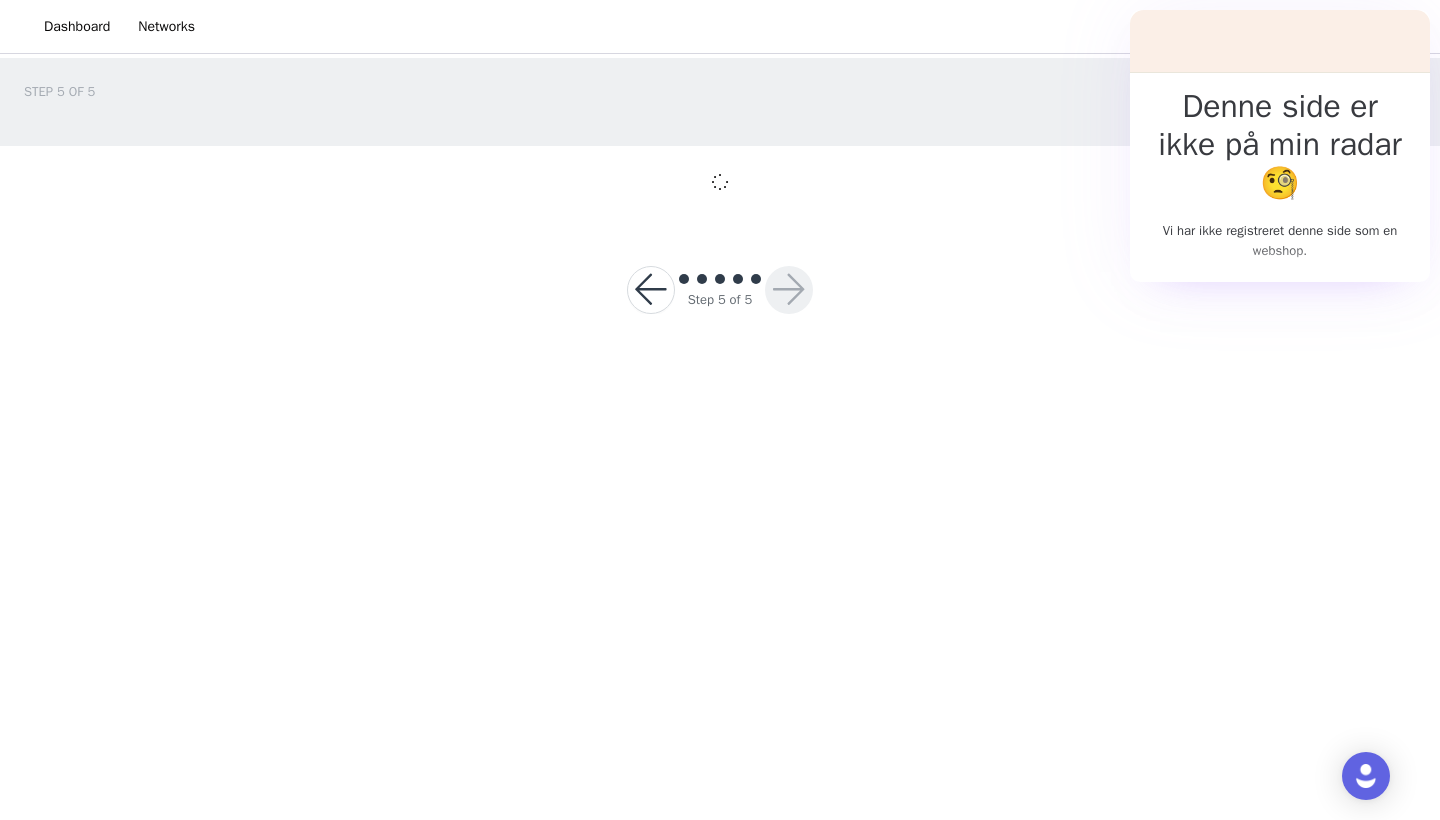 scroll, scrollTop: 0, scrollLeft: 0, axis: both 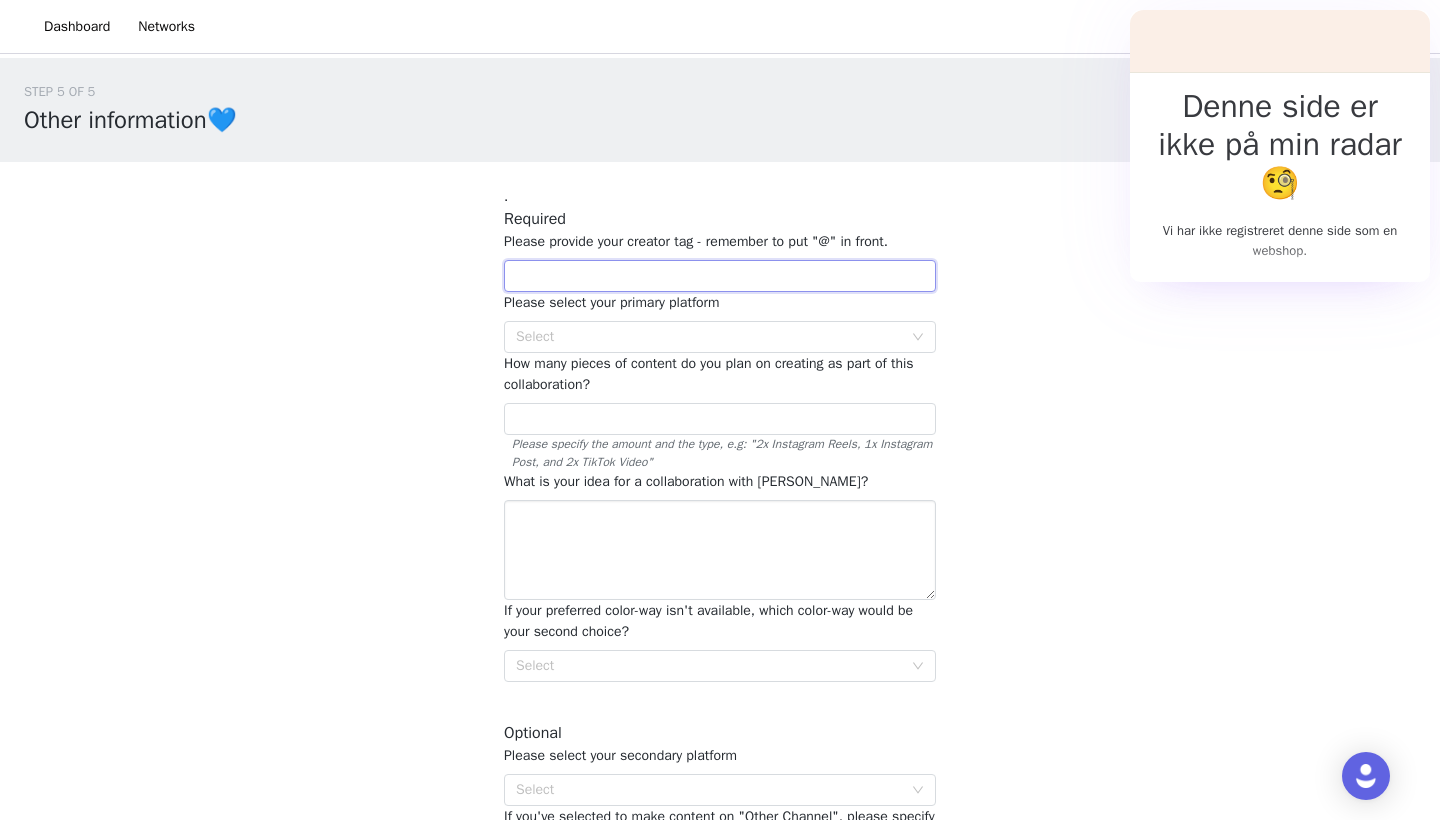 click at bounding box center (720, 276) 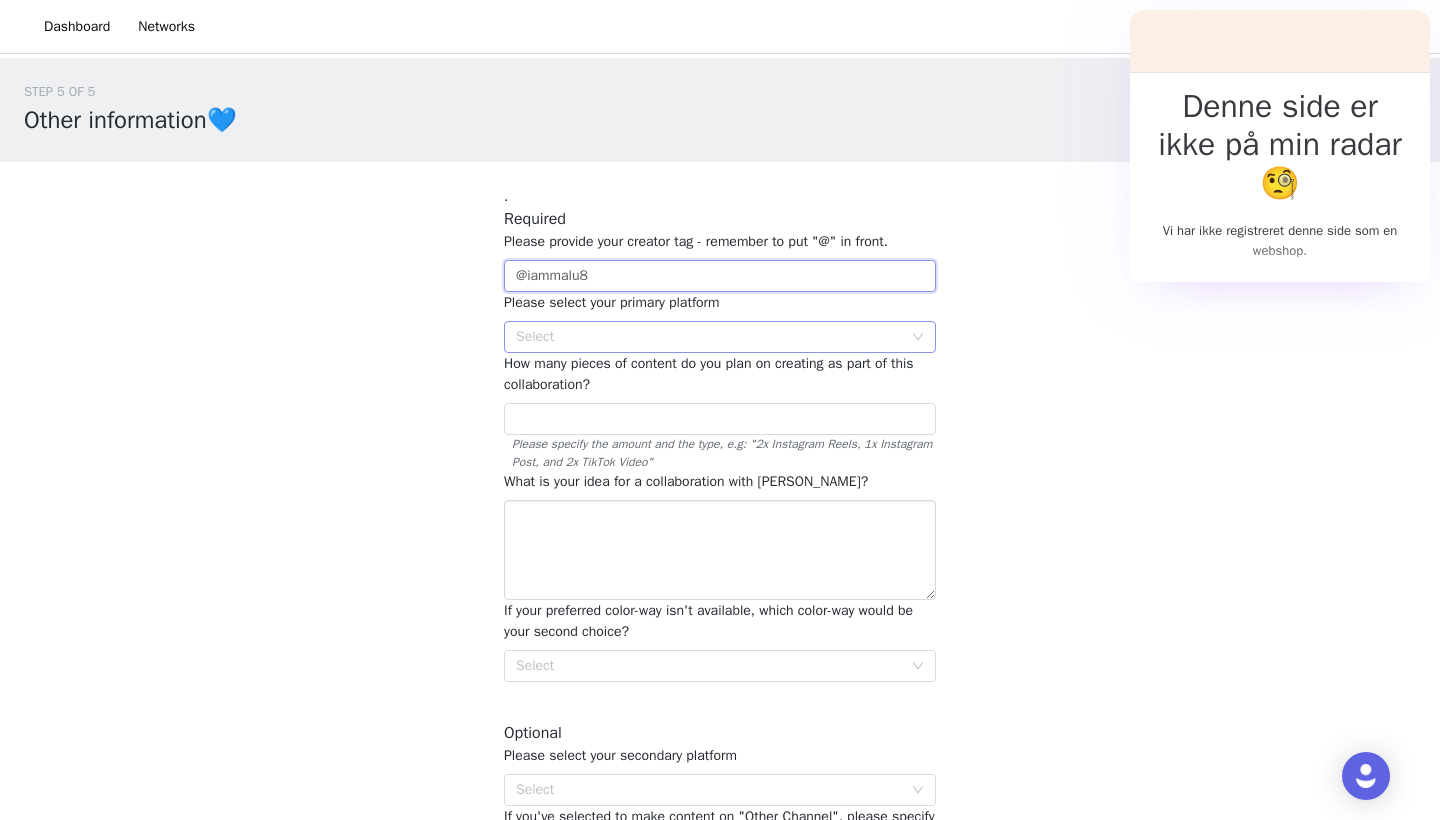 click on "Select" at bounding box center [709, 337] 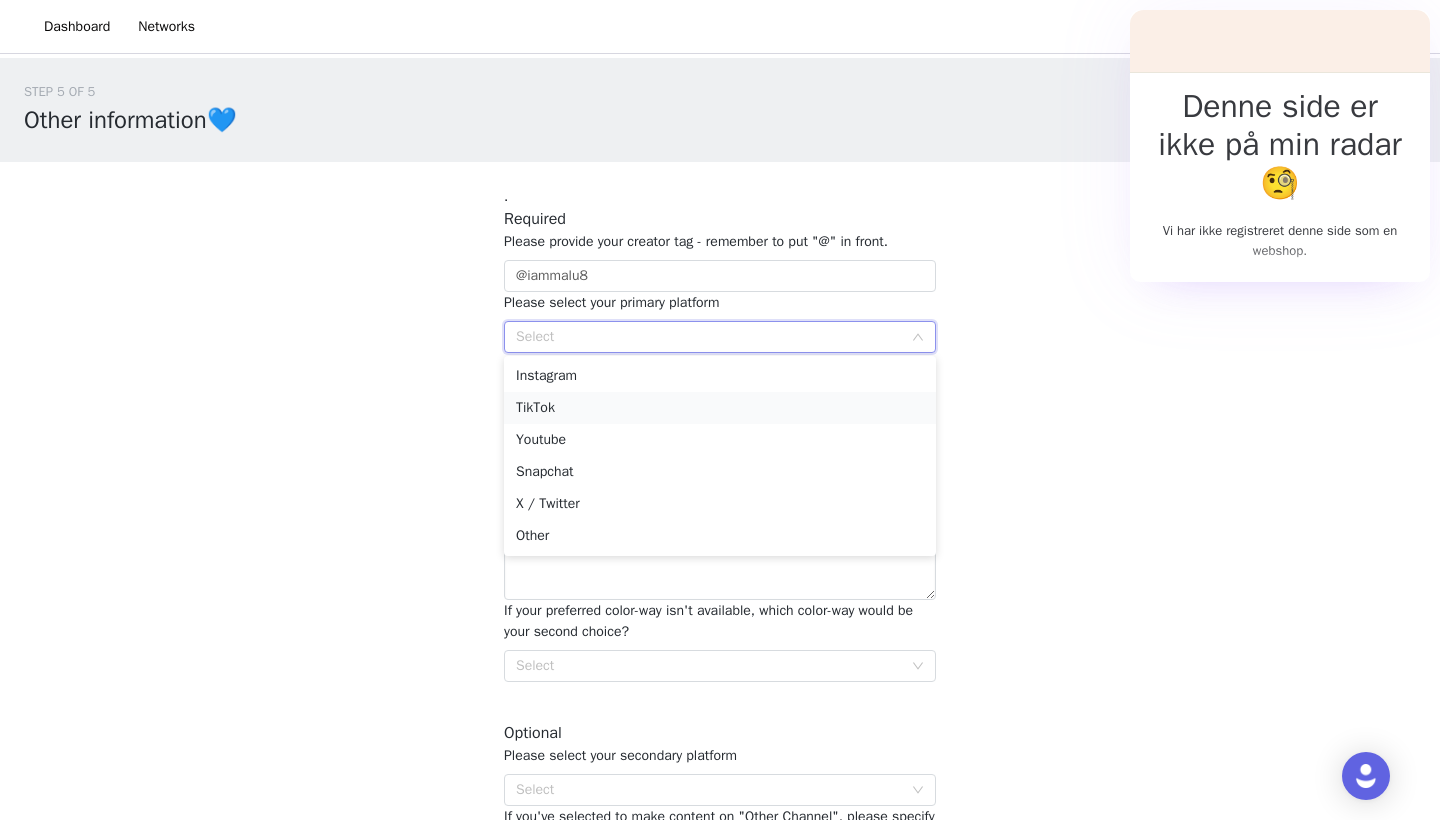 click on "TikTok" at bounding box center [720, 408] 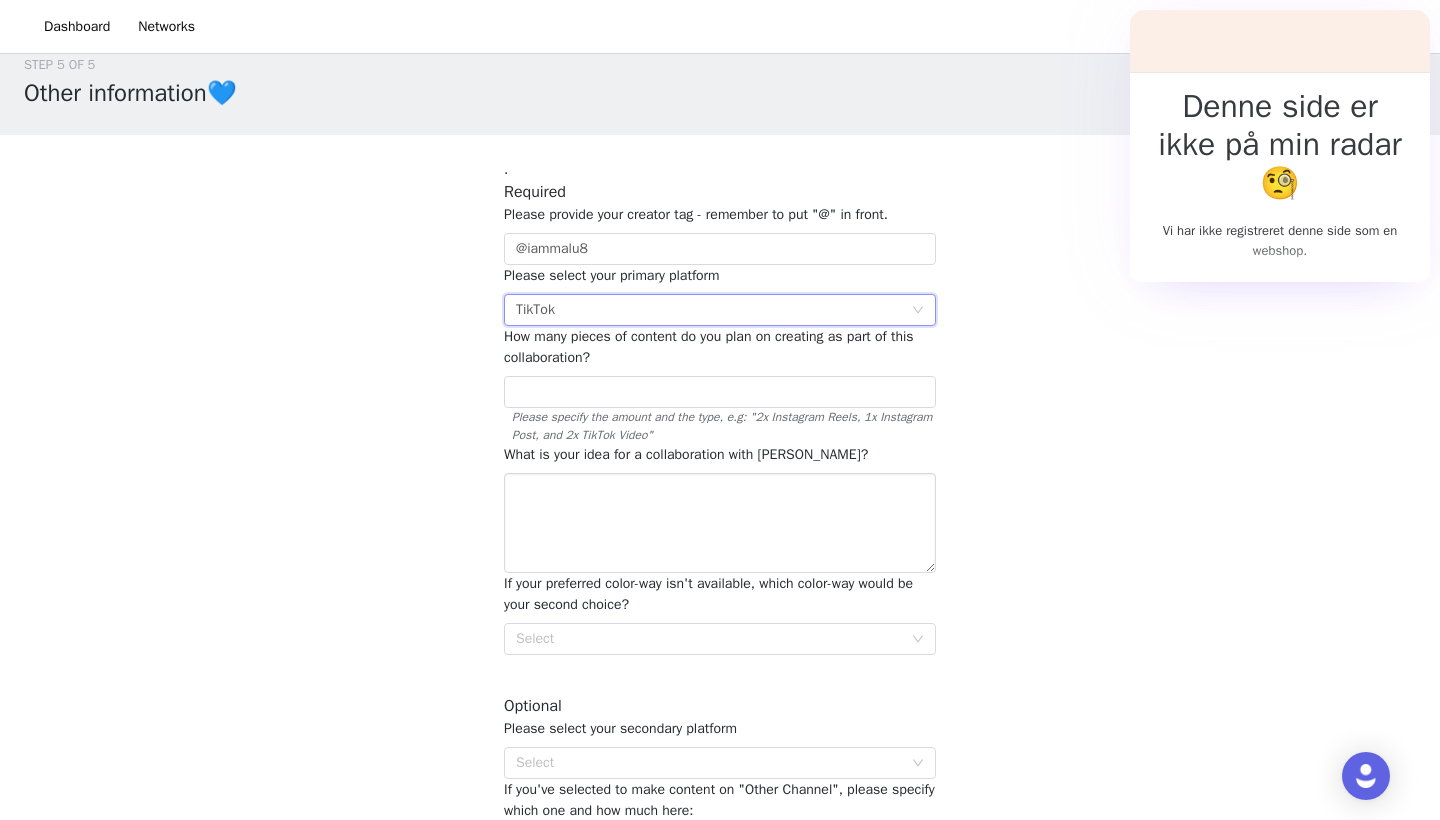 scroll, scrollTop: 28, scrollLeft: 0, axis: vertical 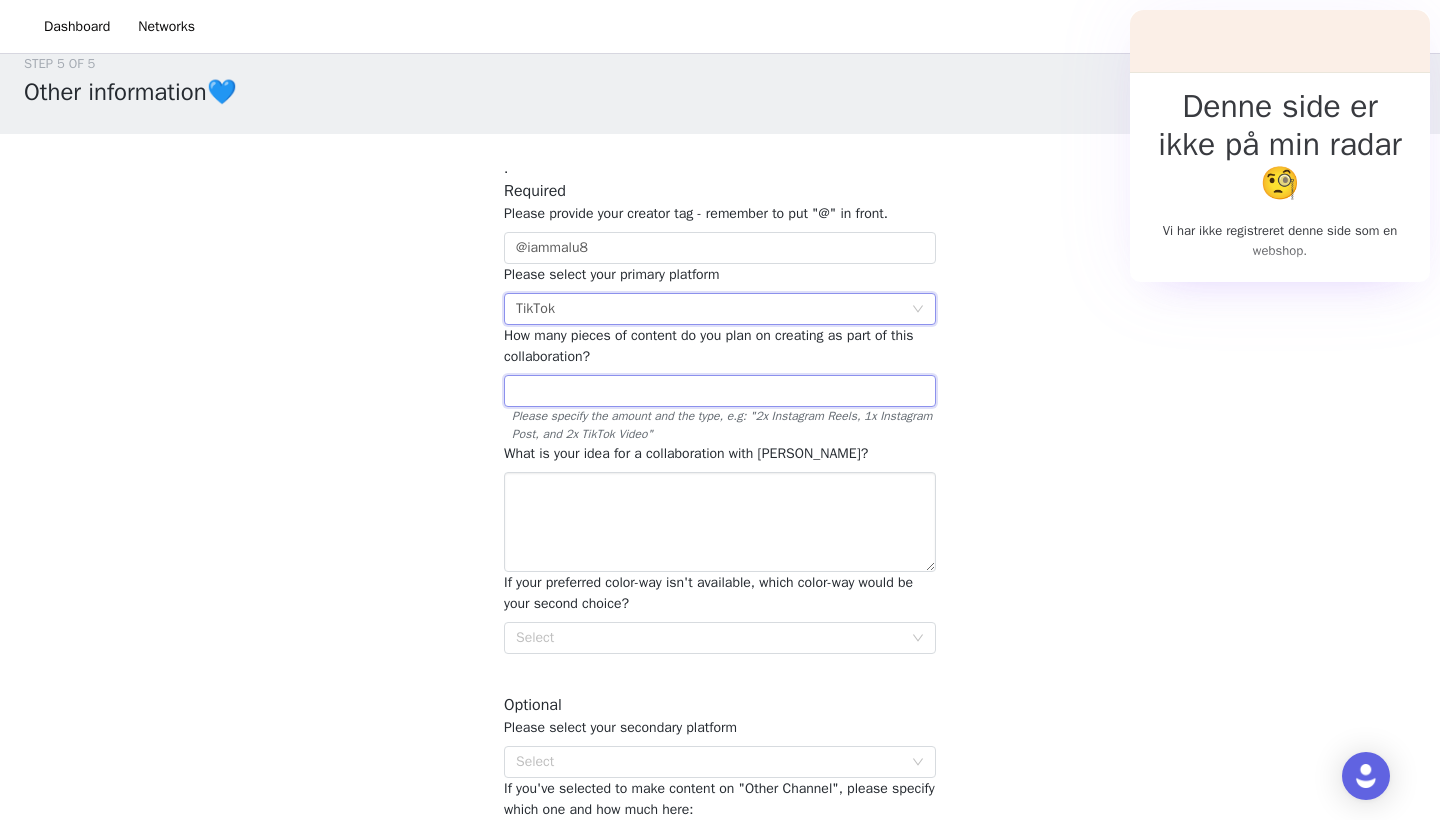 click at bounding box center (720, 391) 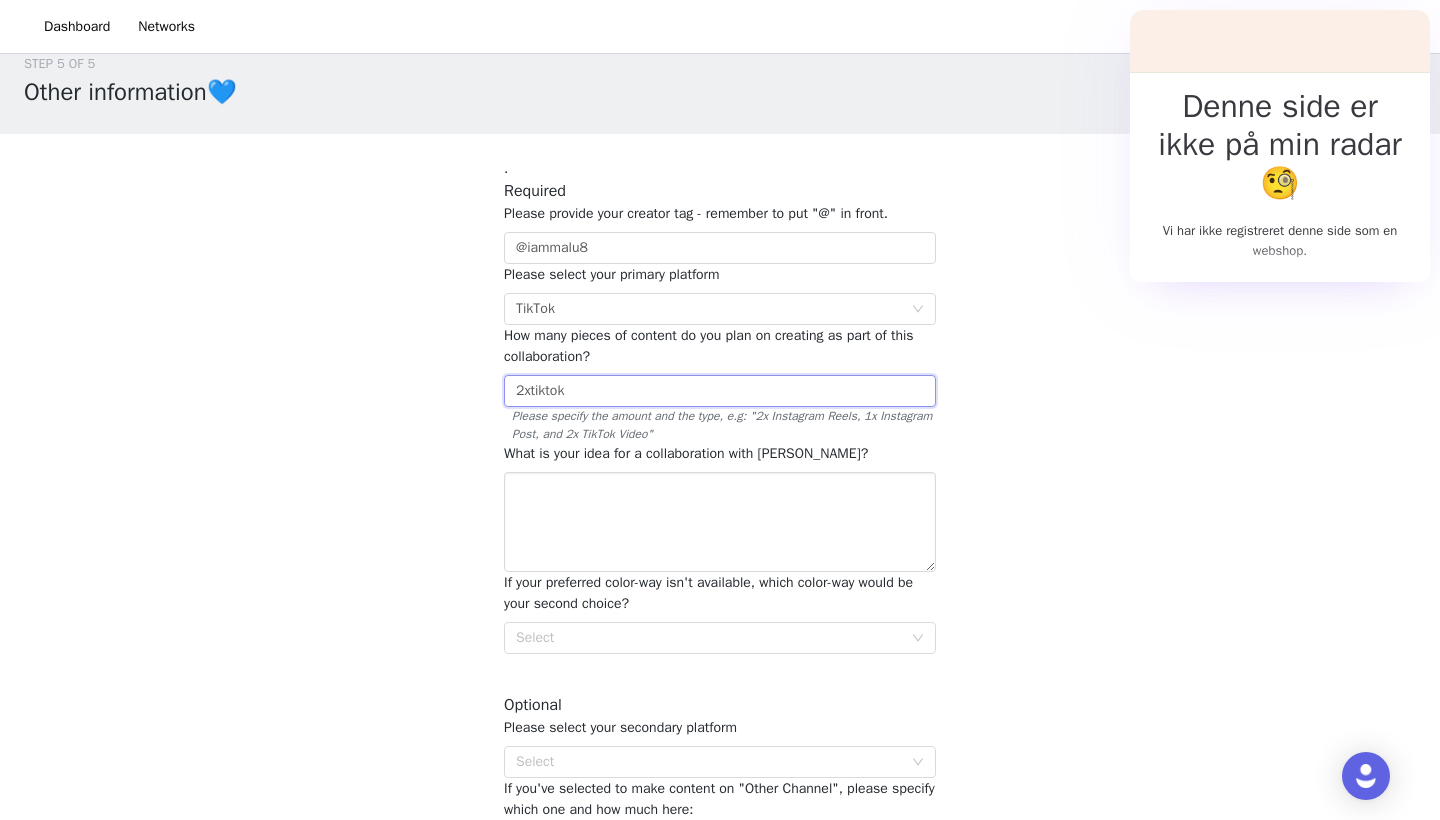 click on "2xtiktok" at bounding box center [720, 391] 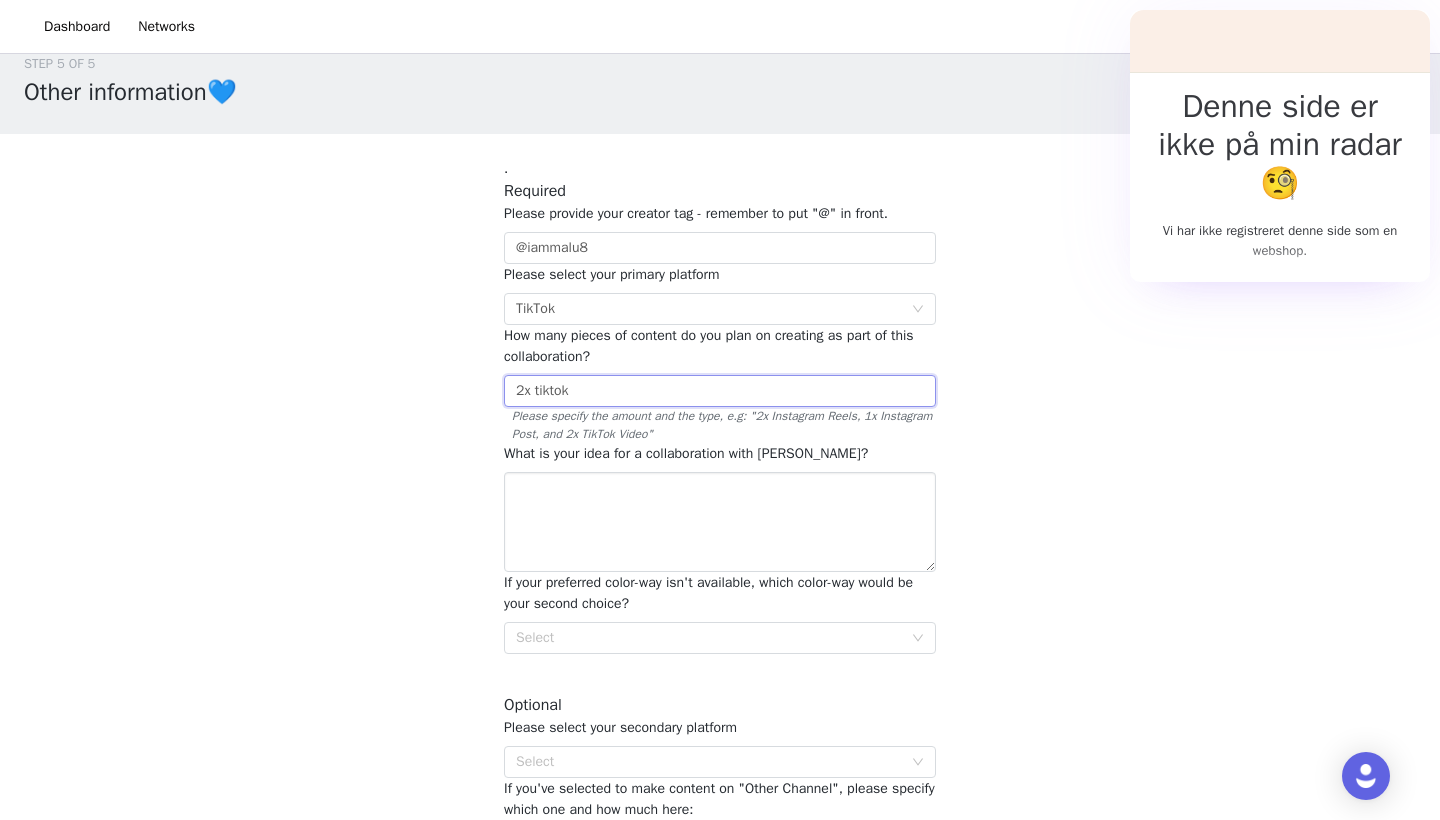 click on "2x tiktok" at bounding box center [720, 391] 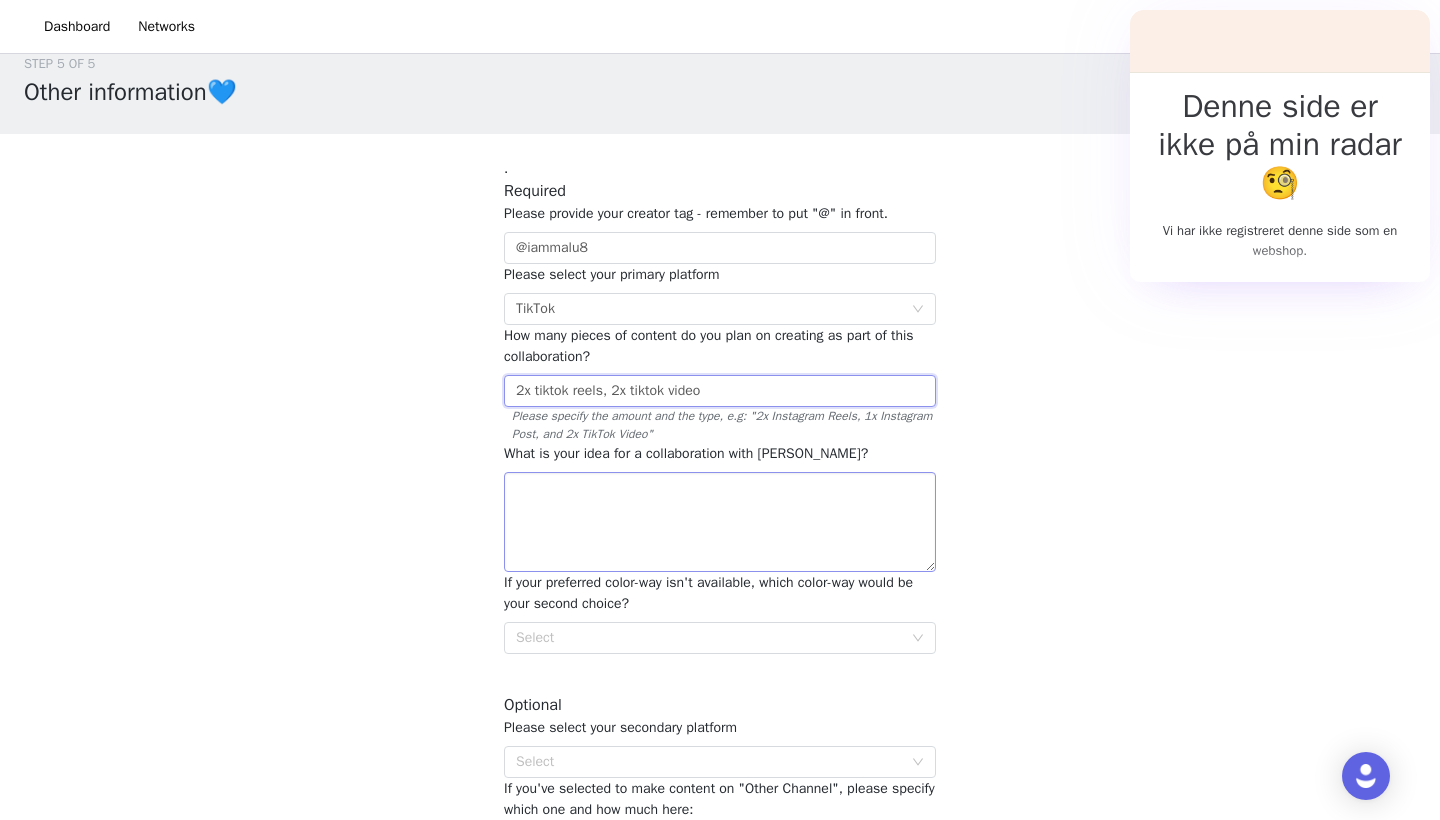 type on "2x tiktok reels, 2x tiktok video" 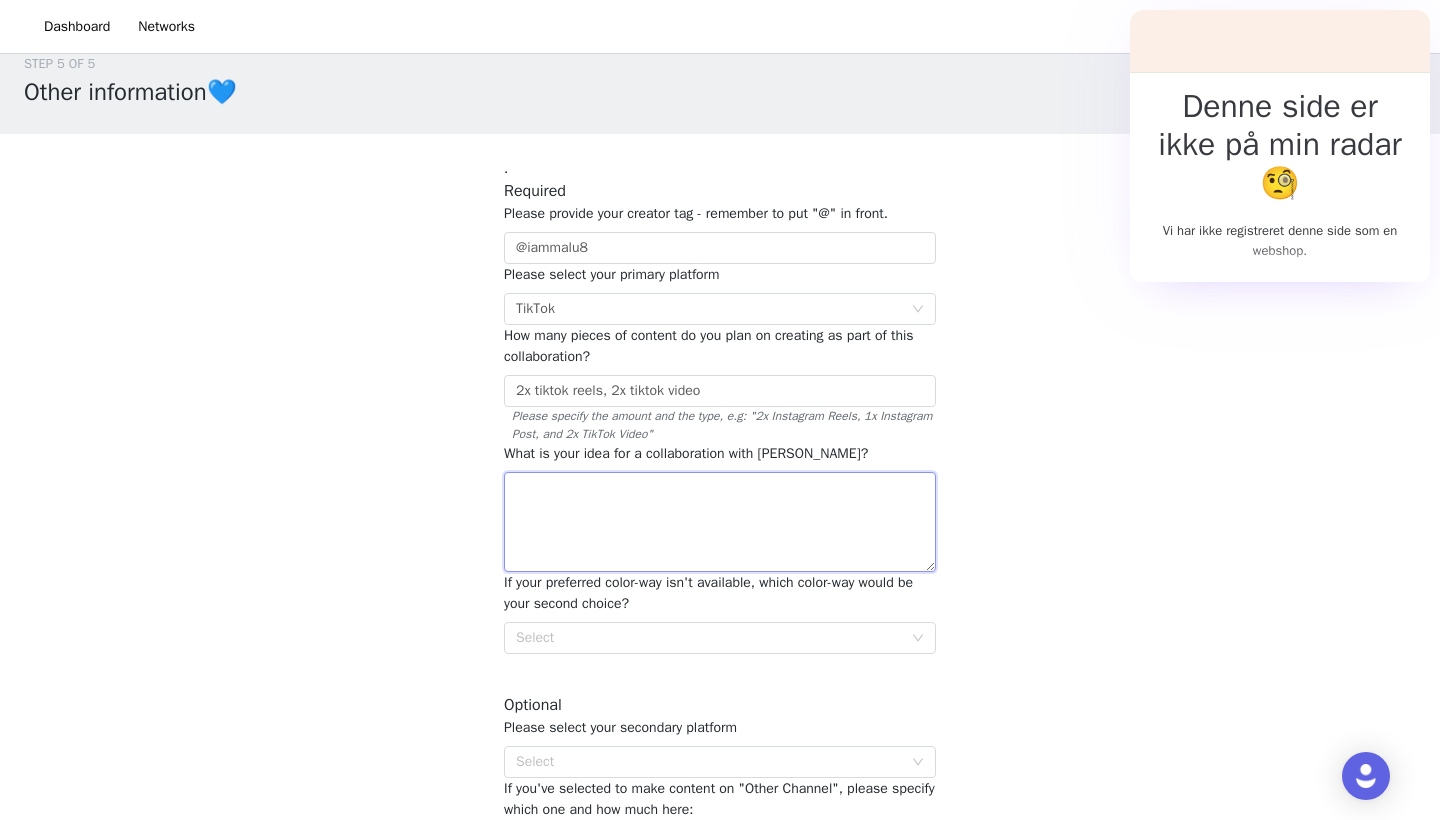 click at bounding box center (720, 522) 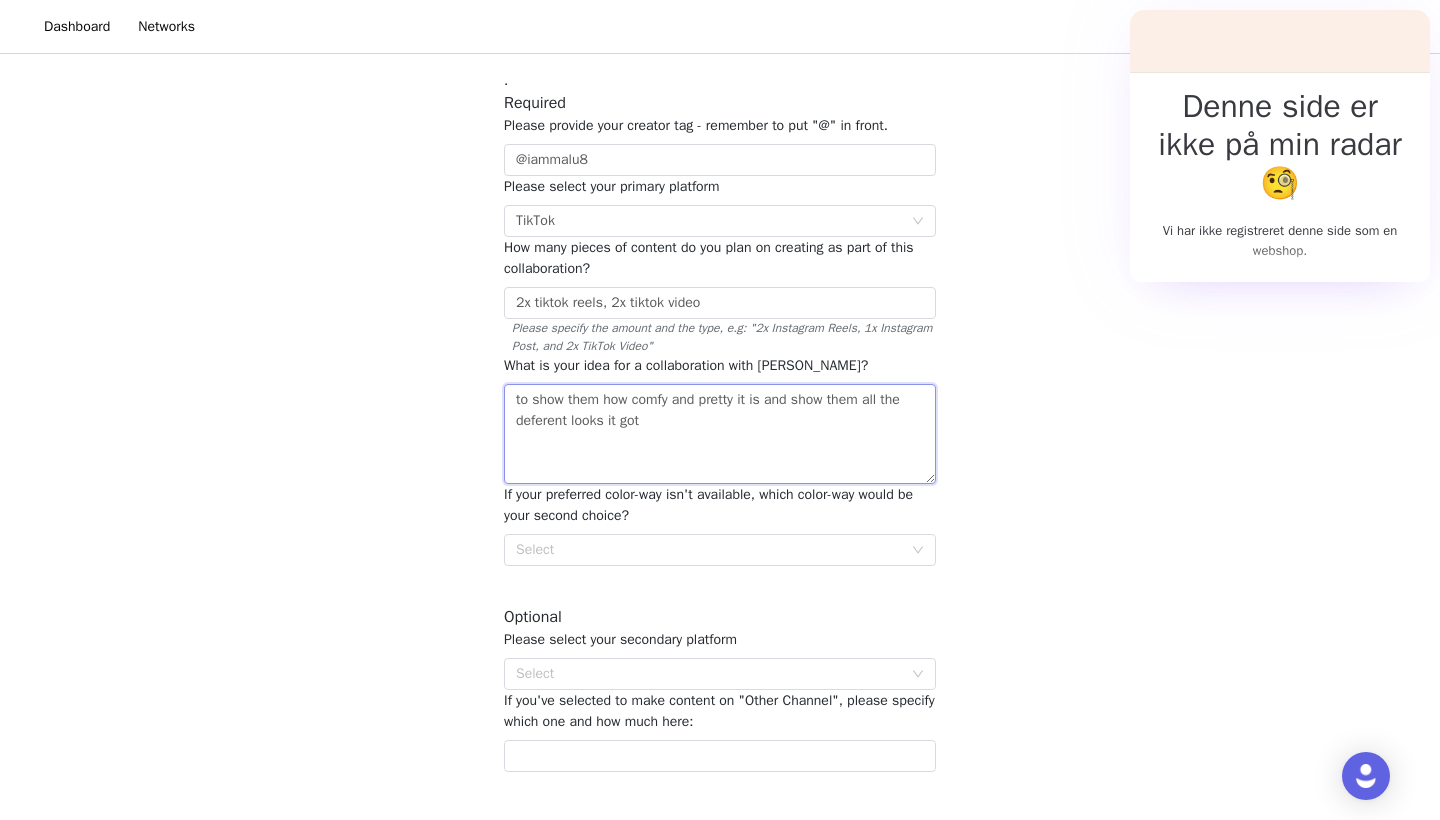 scroll, scrollTop: 122, scrollLeft: 0, axis: vertical 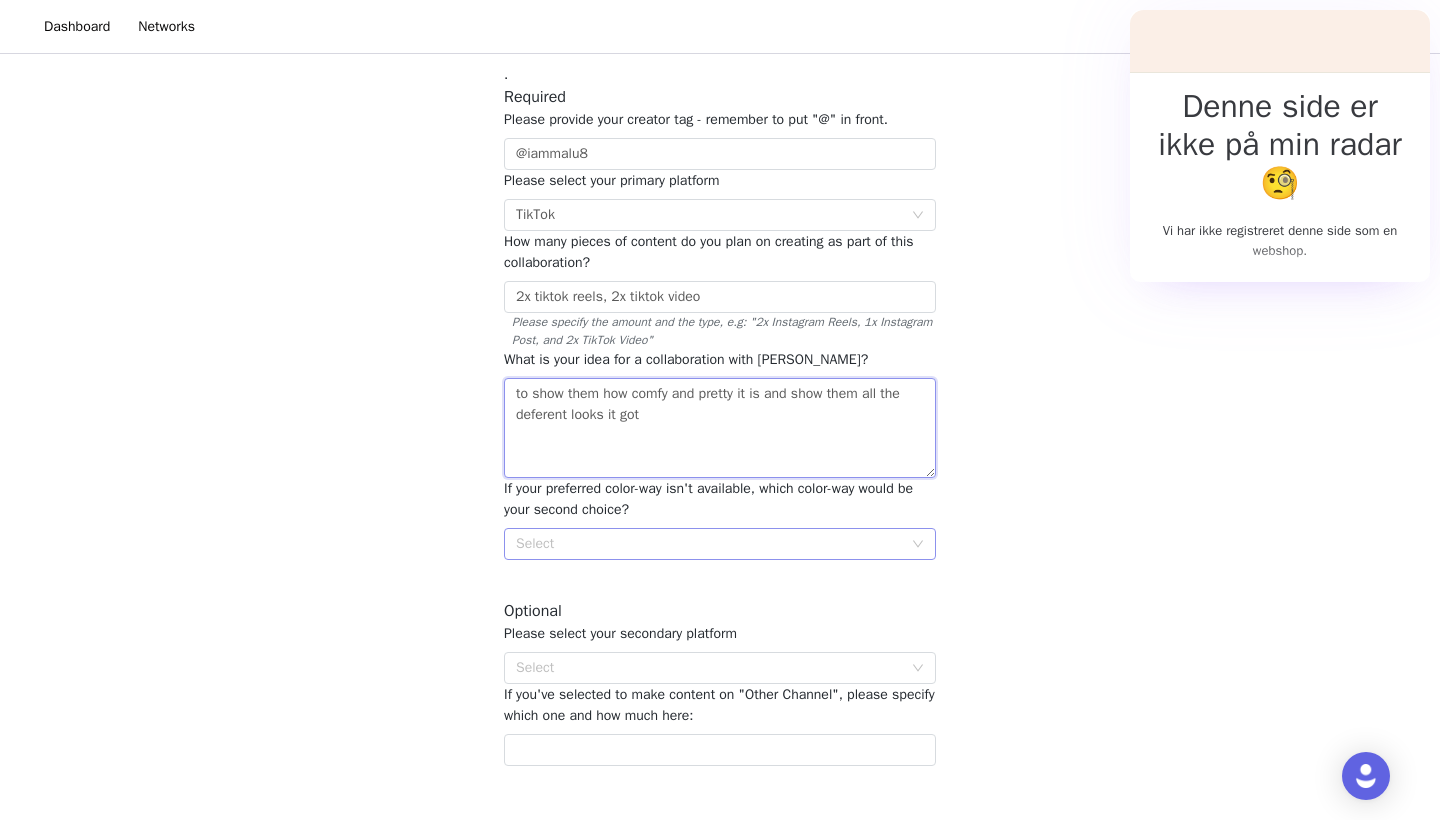 type on "to show them how comfy and pretty it is and show them all the deferent looks it got" 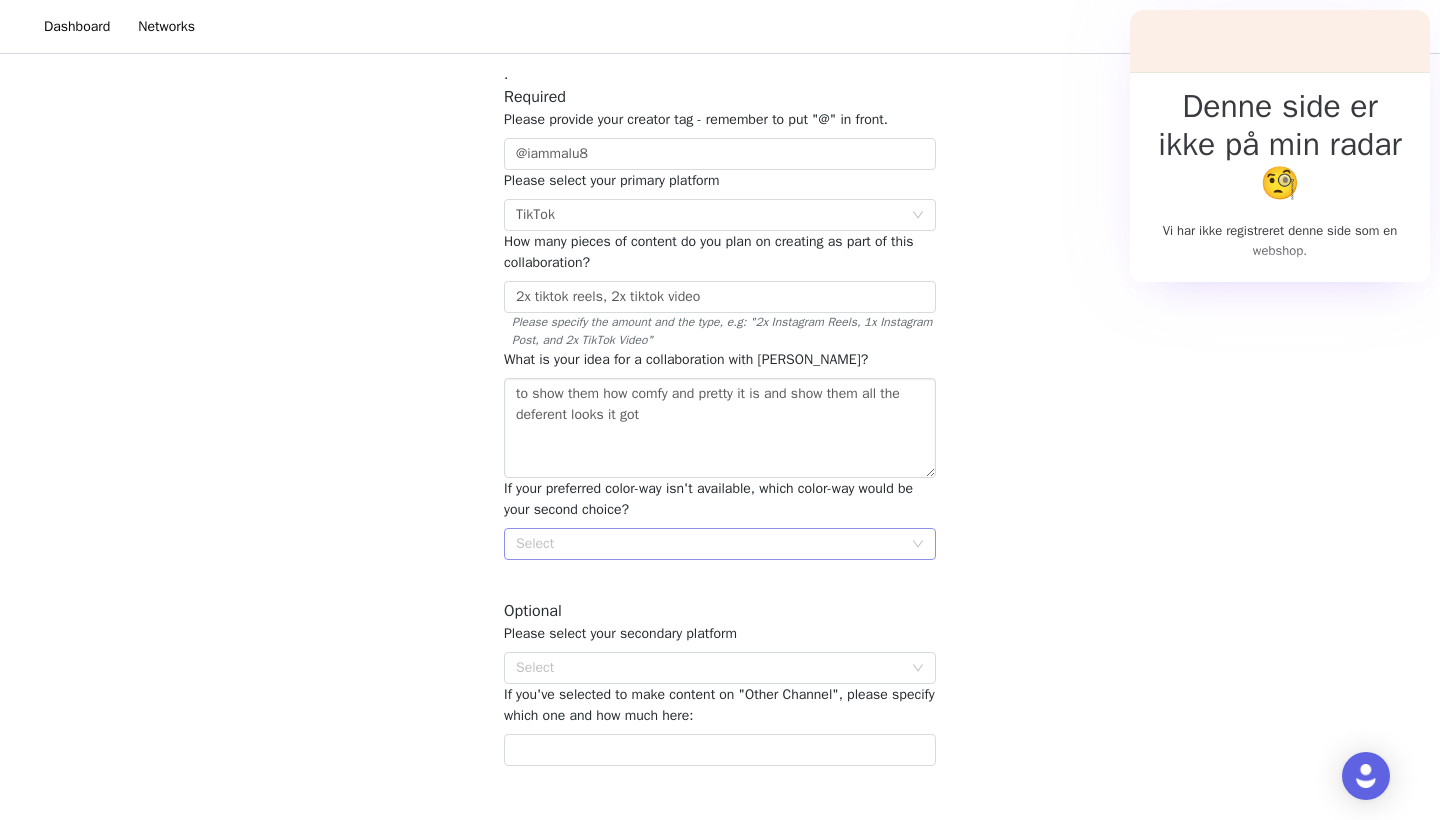 click 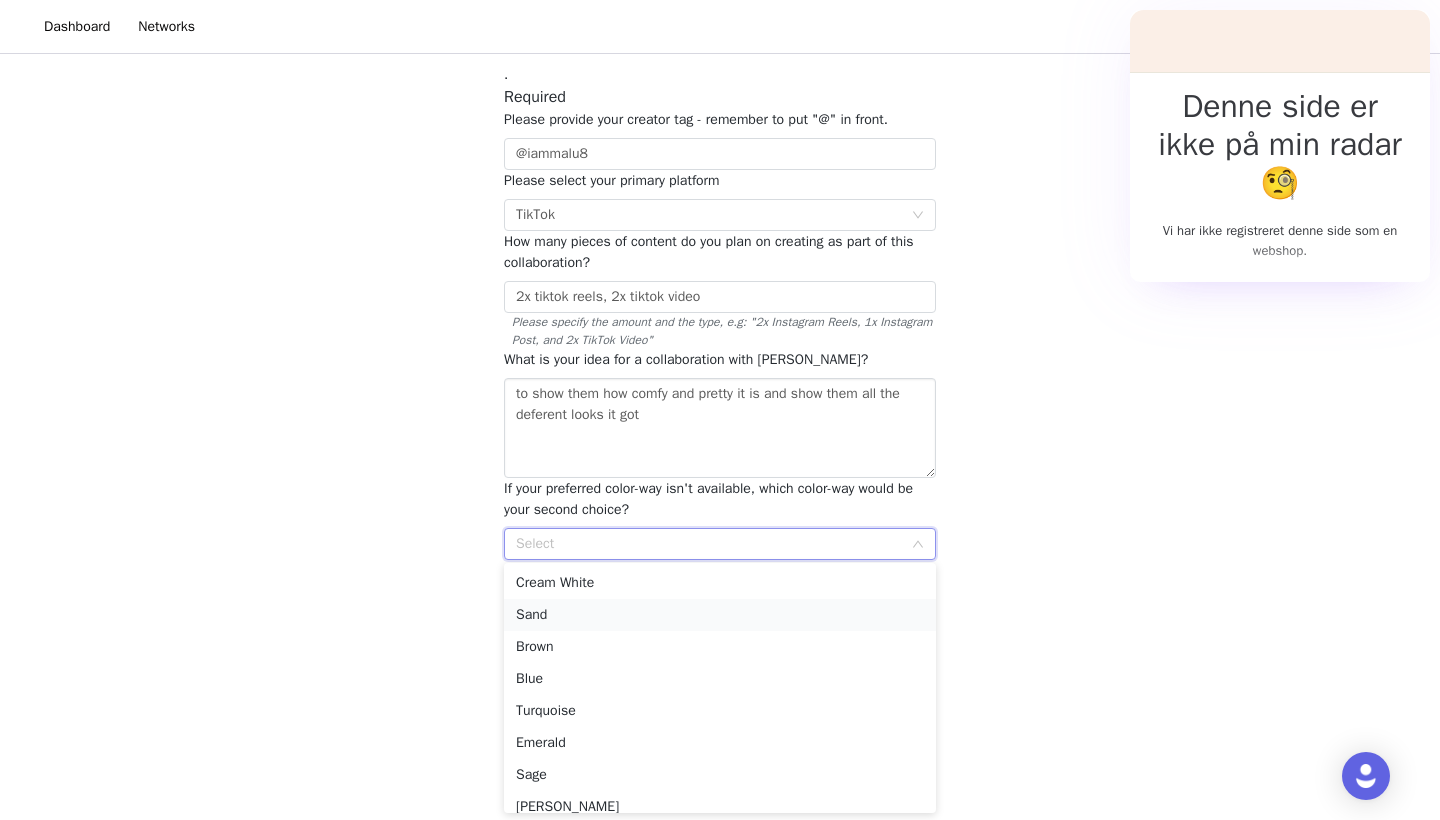 click on "Sand" at bounding box center (720, 615) 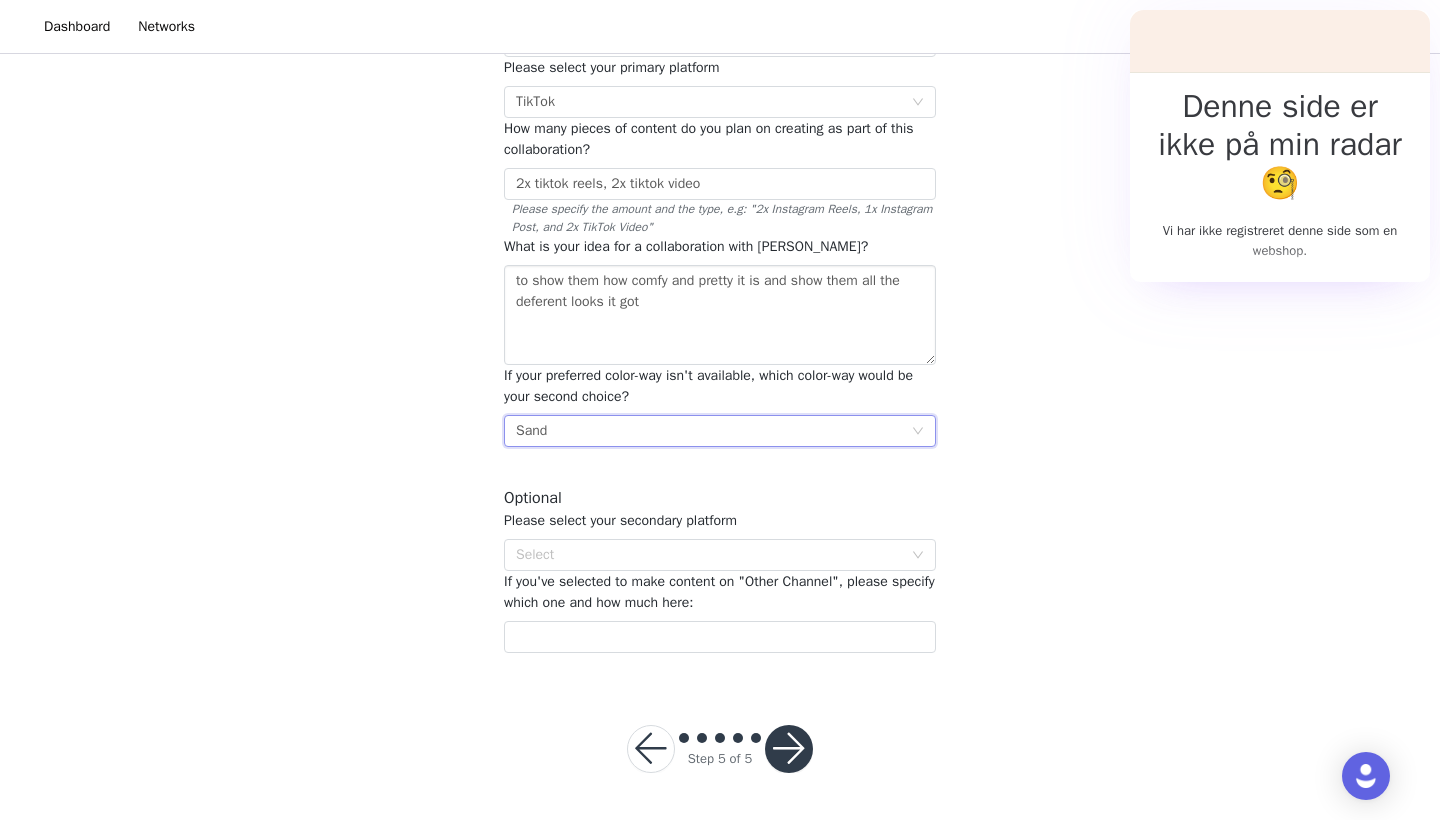 scroll, scrollTop: 234, scrollLeft: 0, axis: vertical 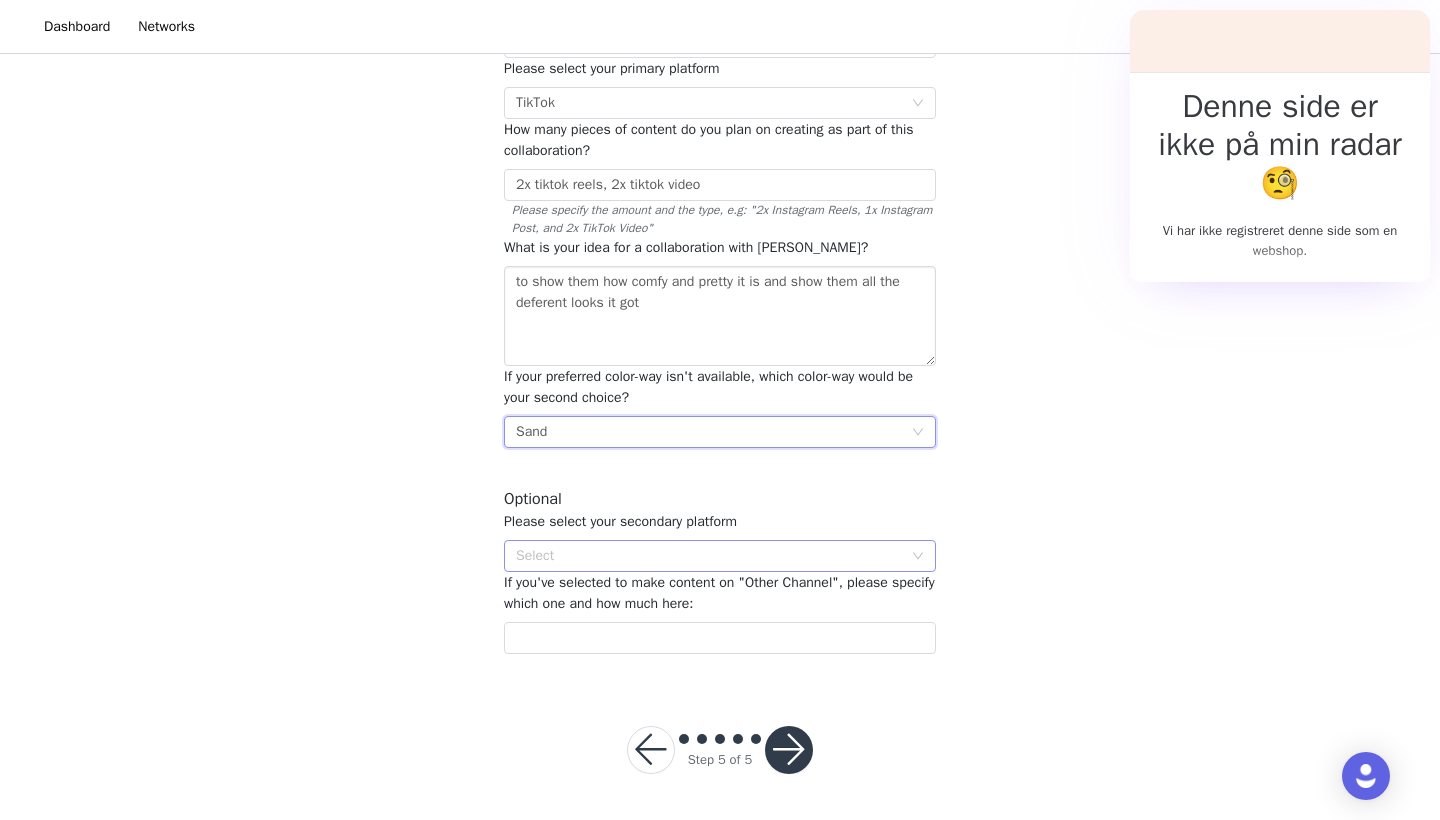 click on "Select" at bounding box center (709, 556) 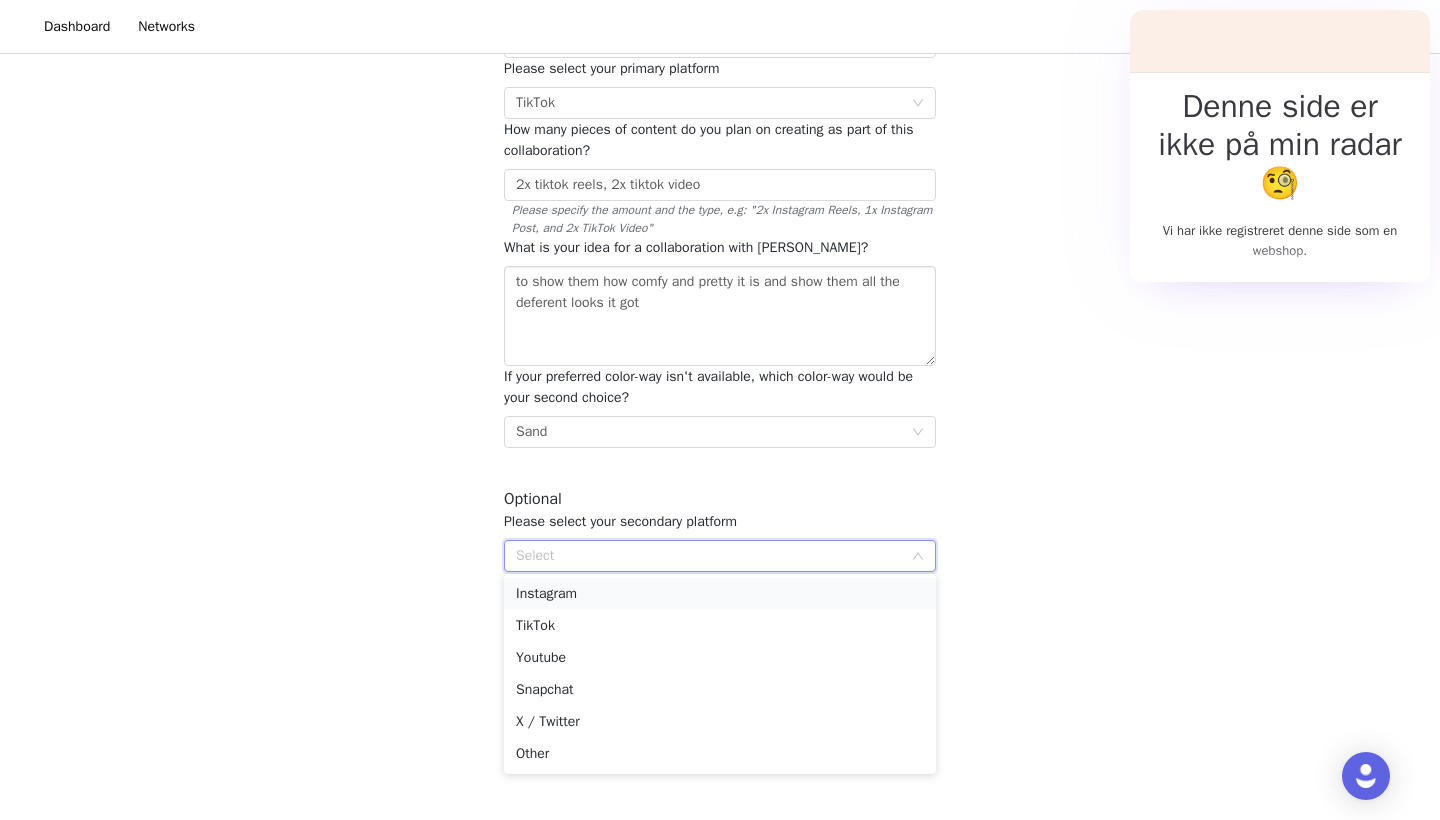 click on "Instagram" at bounding box center (720, 594) 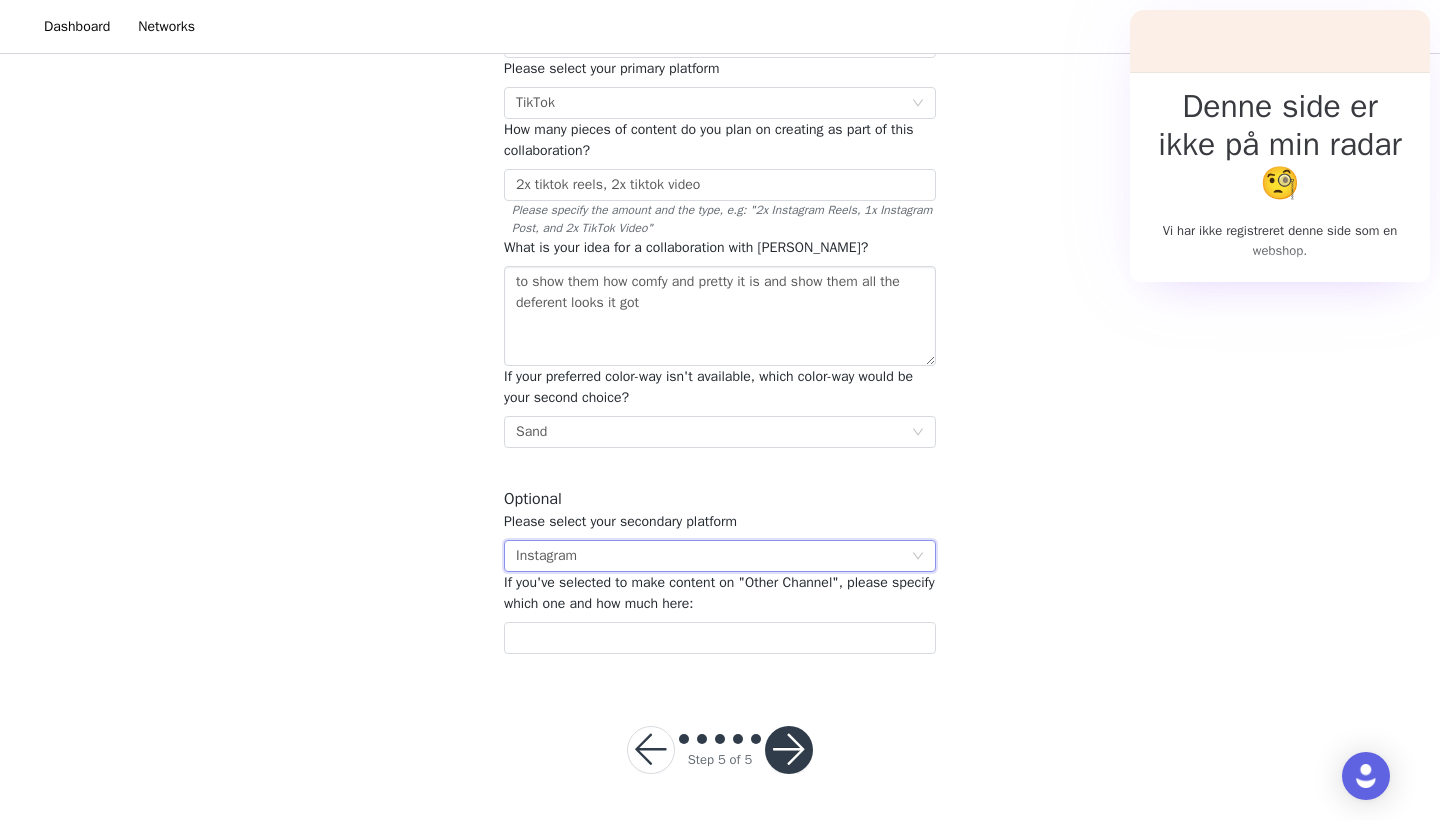 click at bounding box center (789, 750) 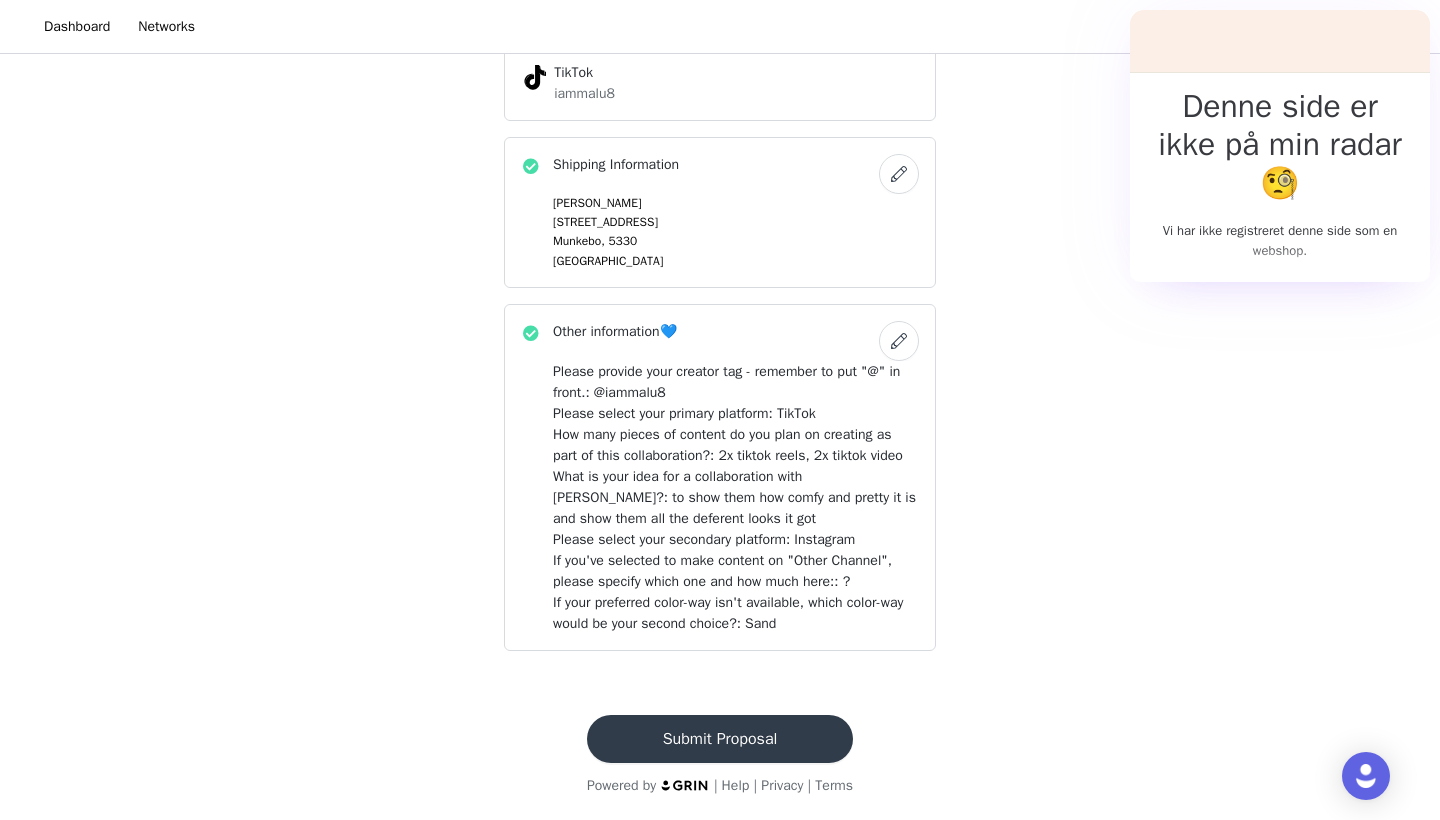 scroll, scrollTop: 829, scrollLeft: 0, axis: vertical 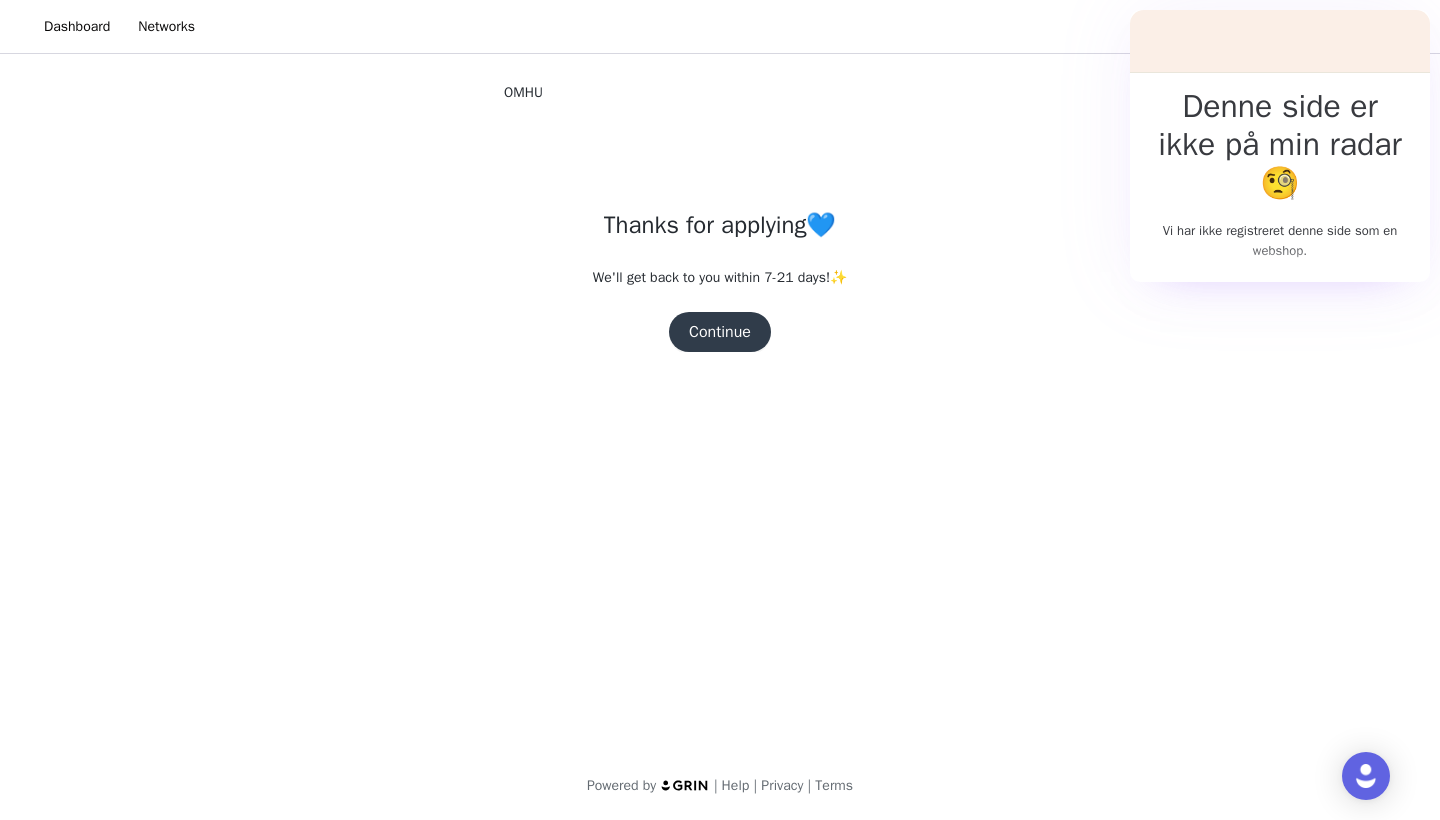 click on "Continue" at bounding box center [720, 332] 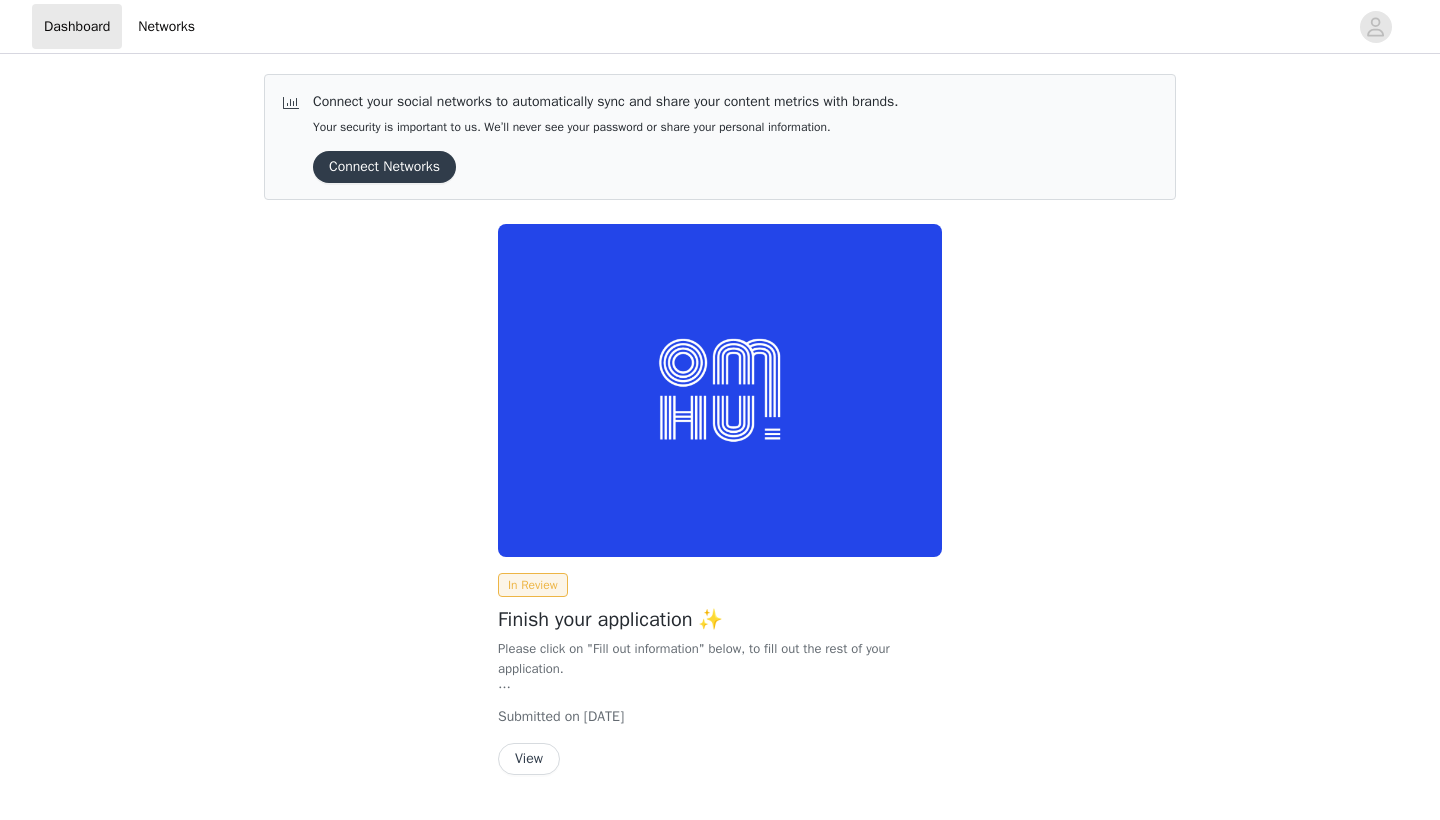 scroll, scrollTop: 0, scrollLeft: 0, axis: both 